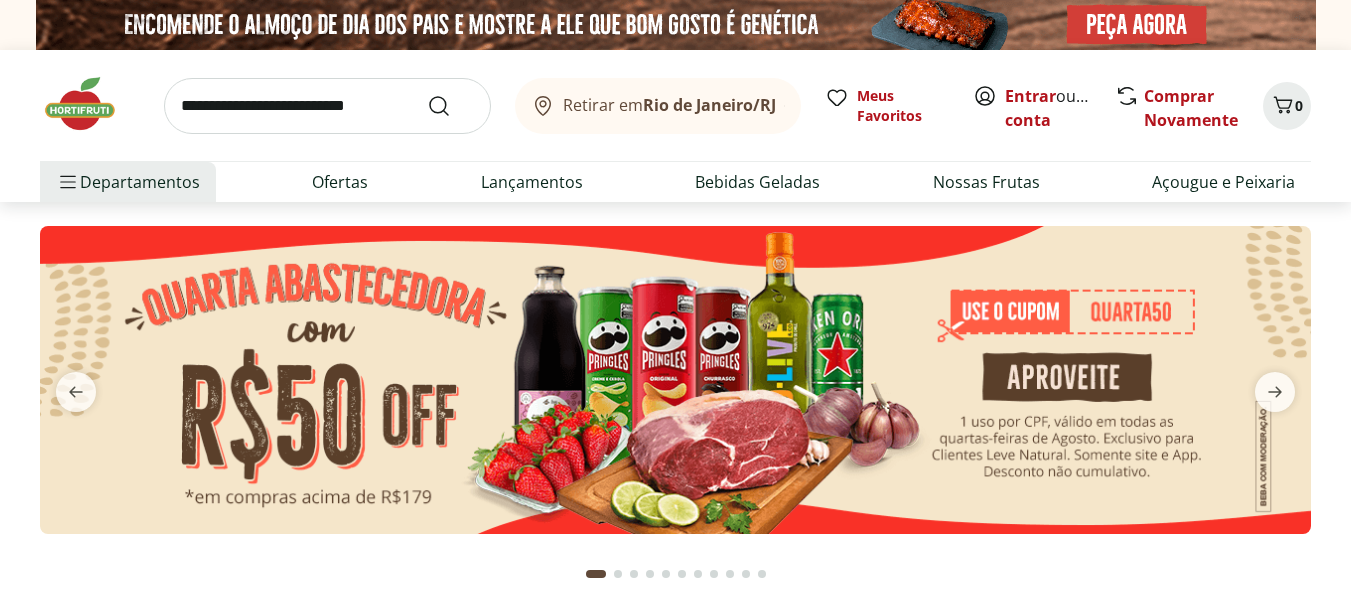 scroll, scrollTop: 0, scrollLeft: 0, axis: both 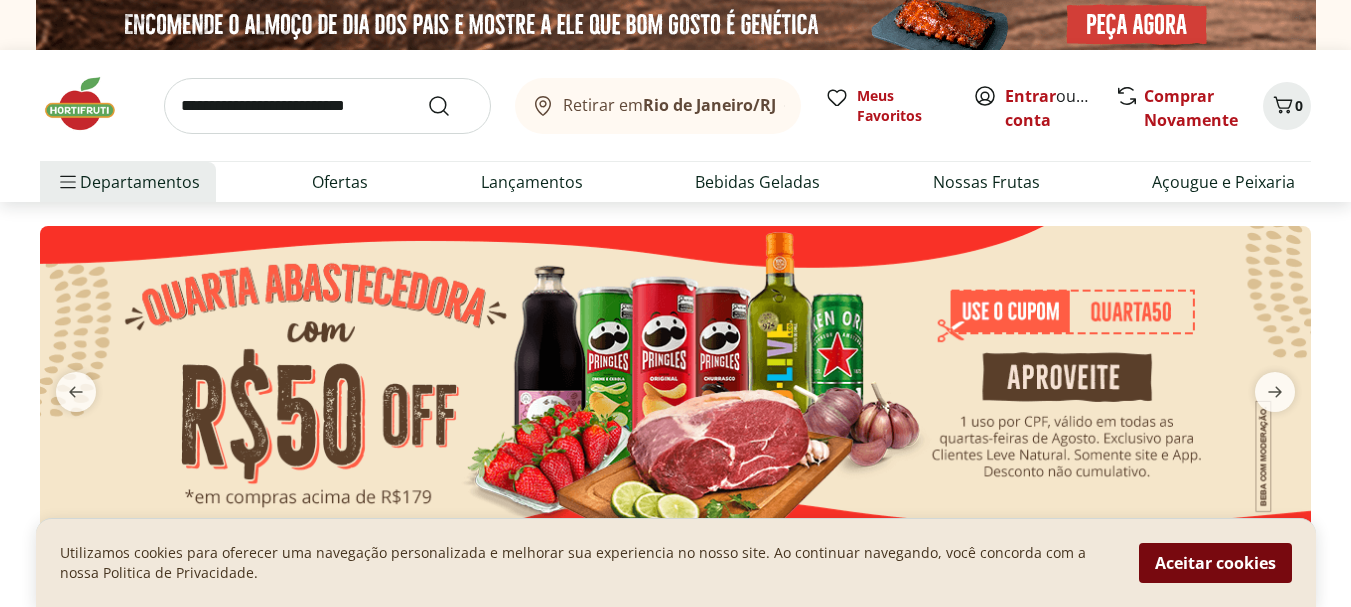 click on "Aceitar cookies" at bounding box center [1215, 563] 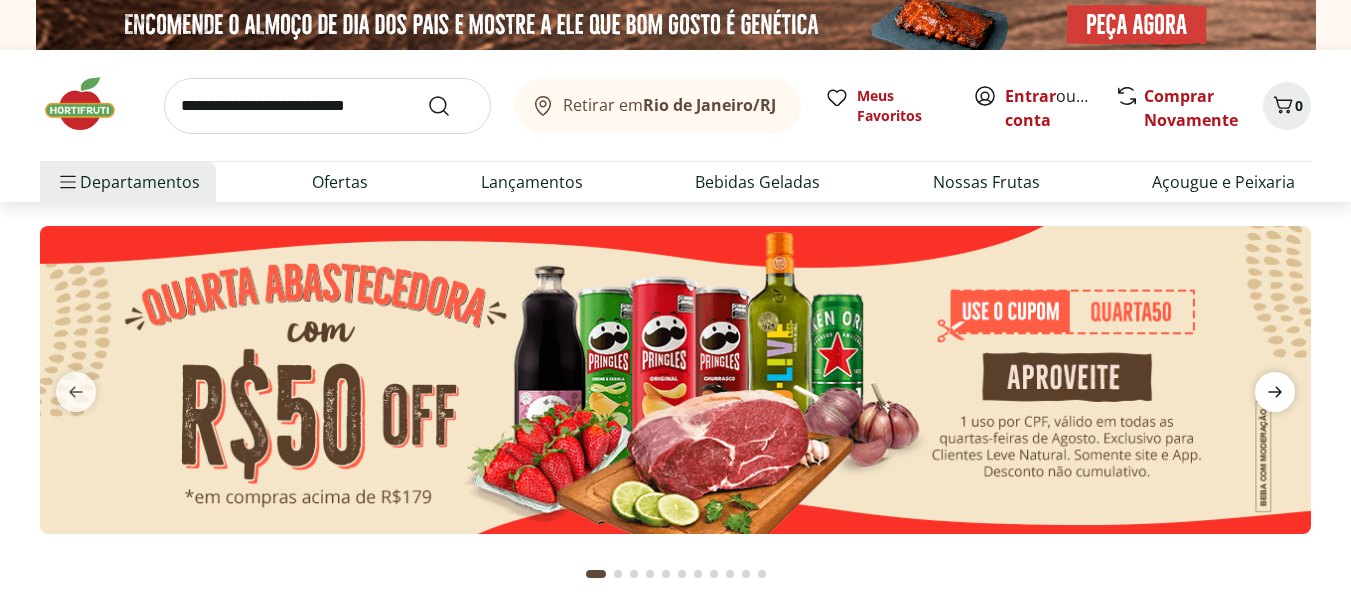 click 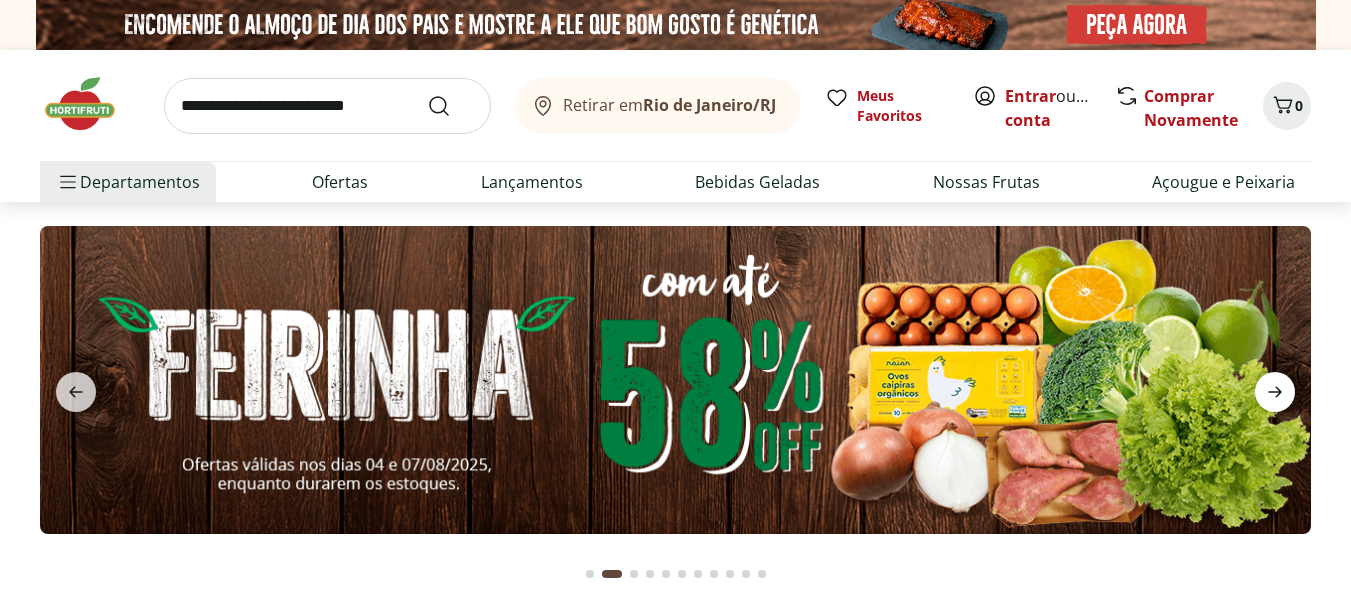click 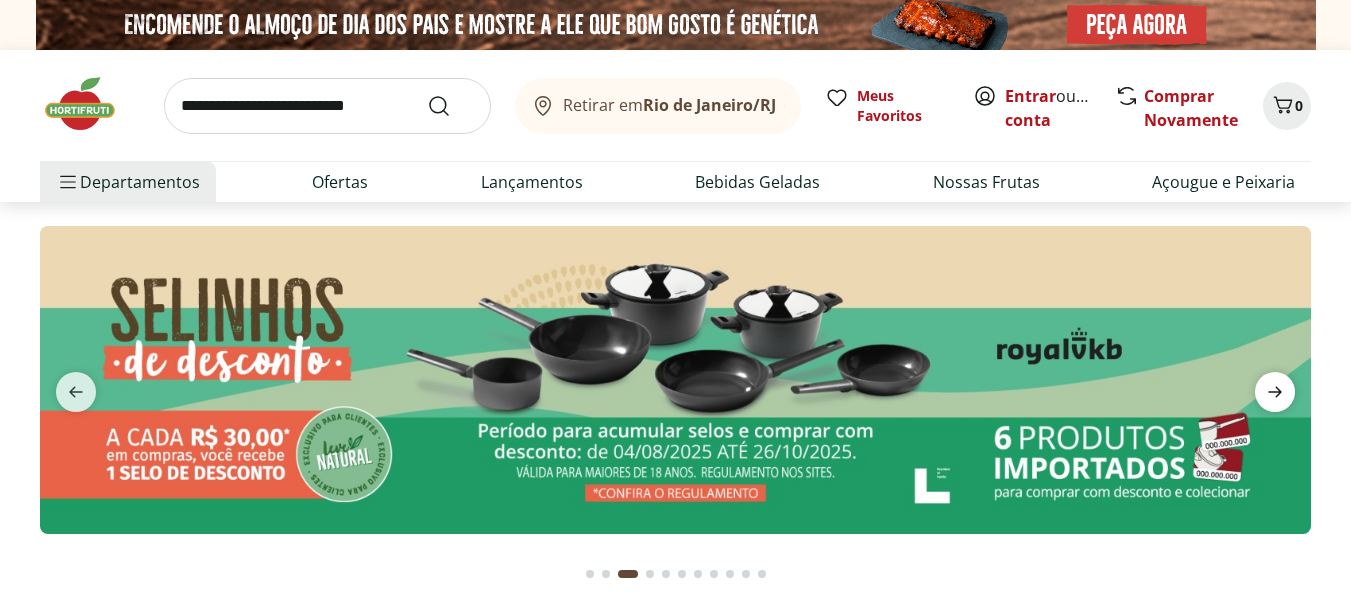 click 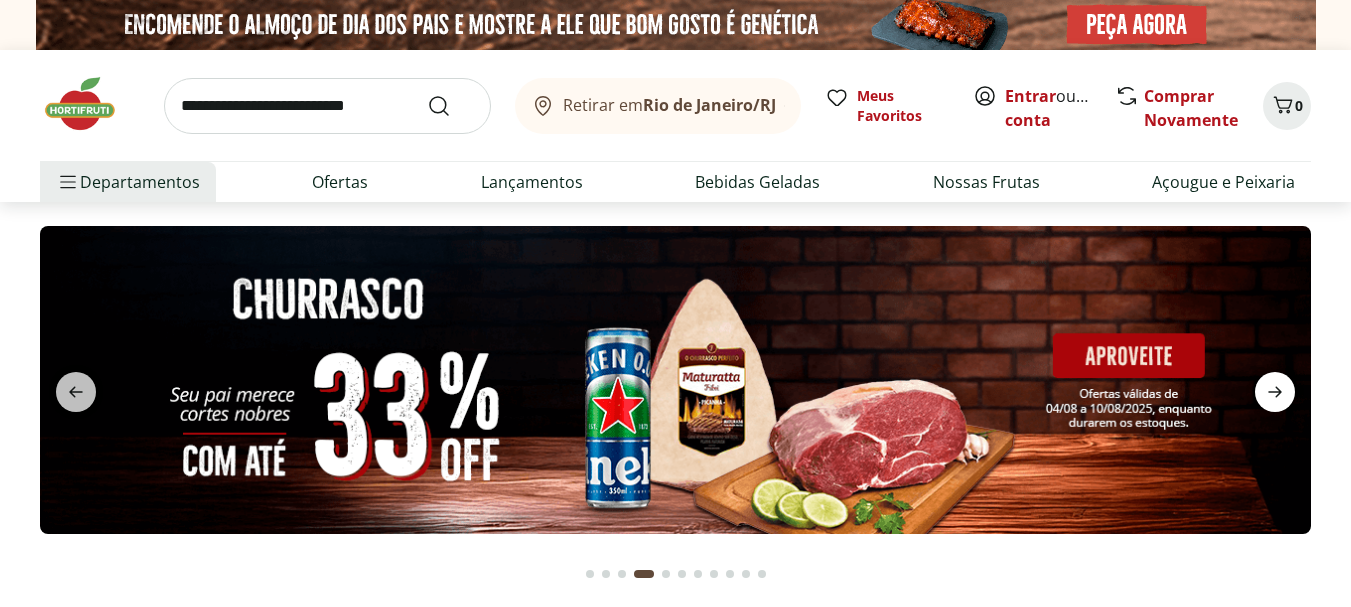 click 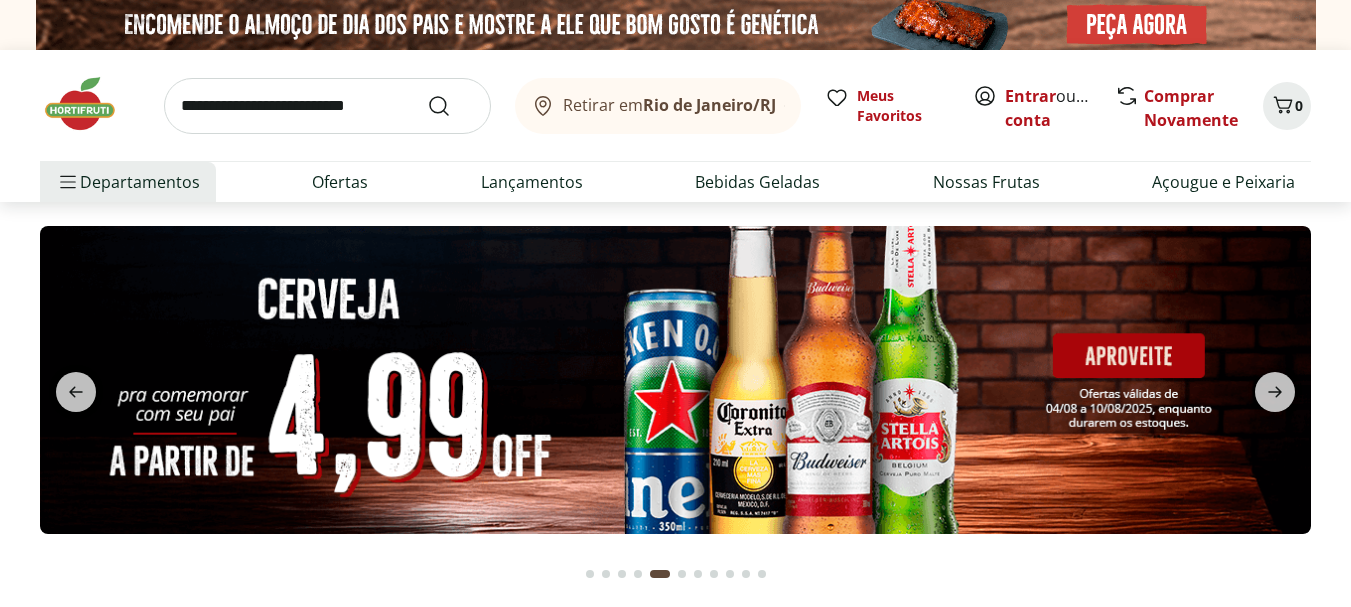 click at bounding box center (76, 392) 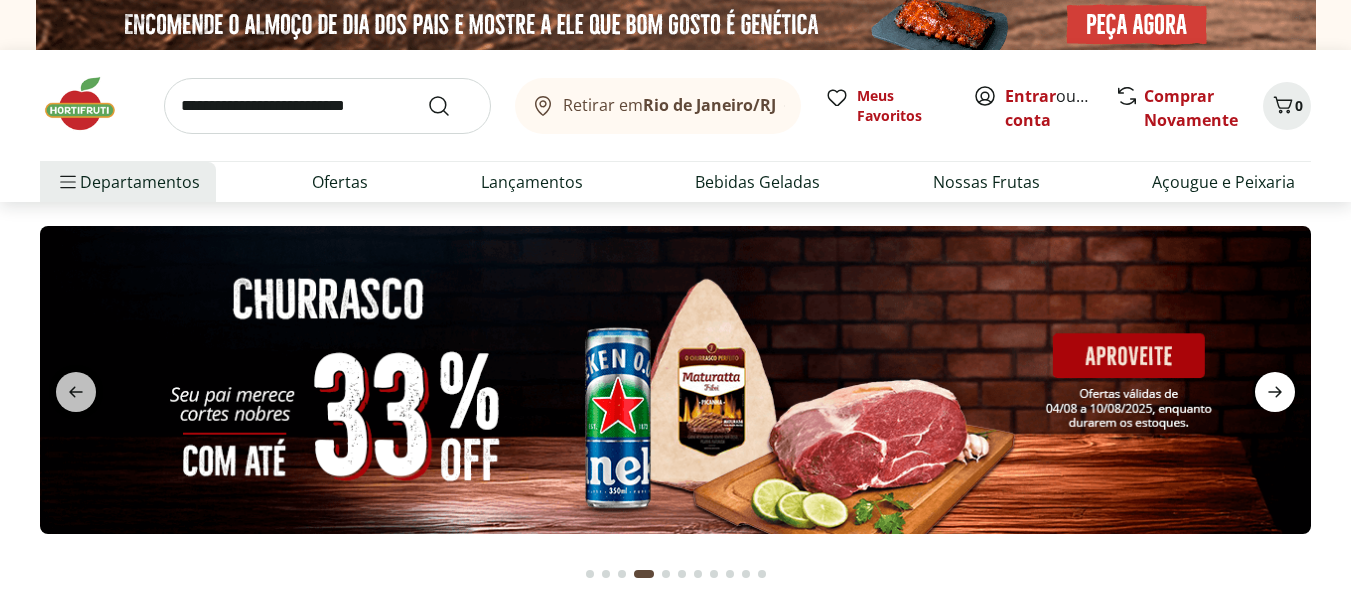 click 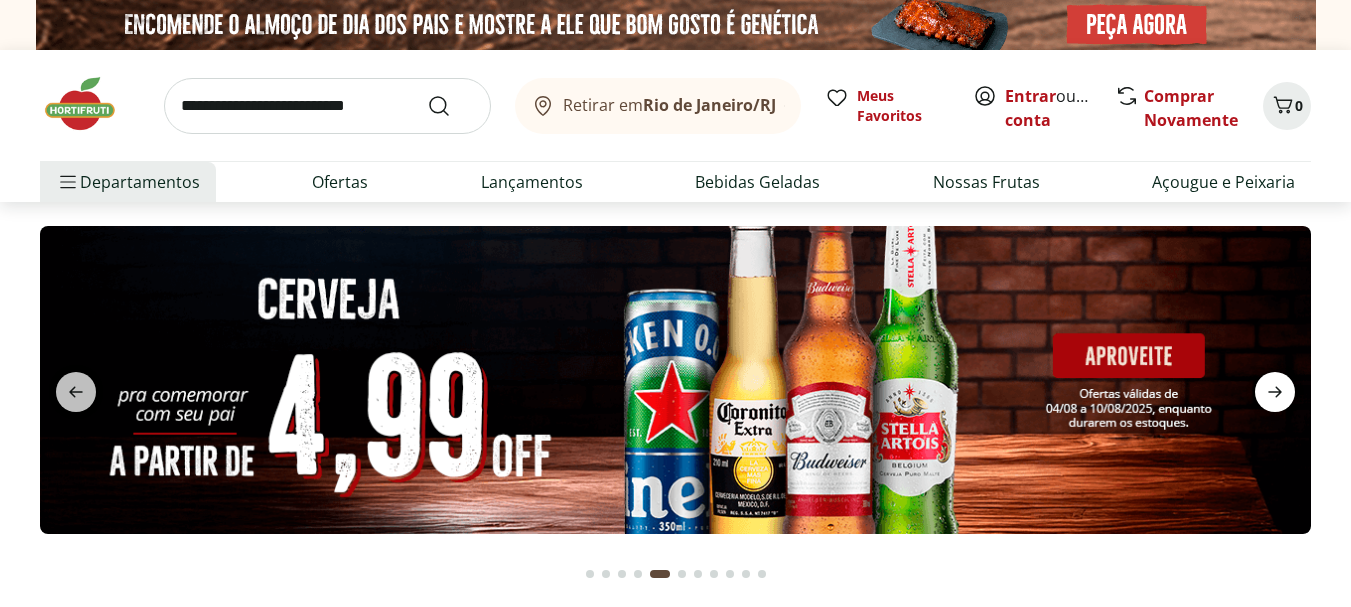 click 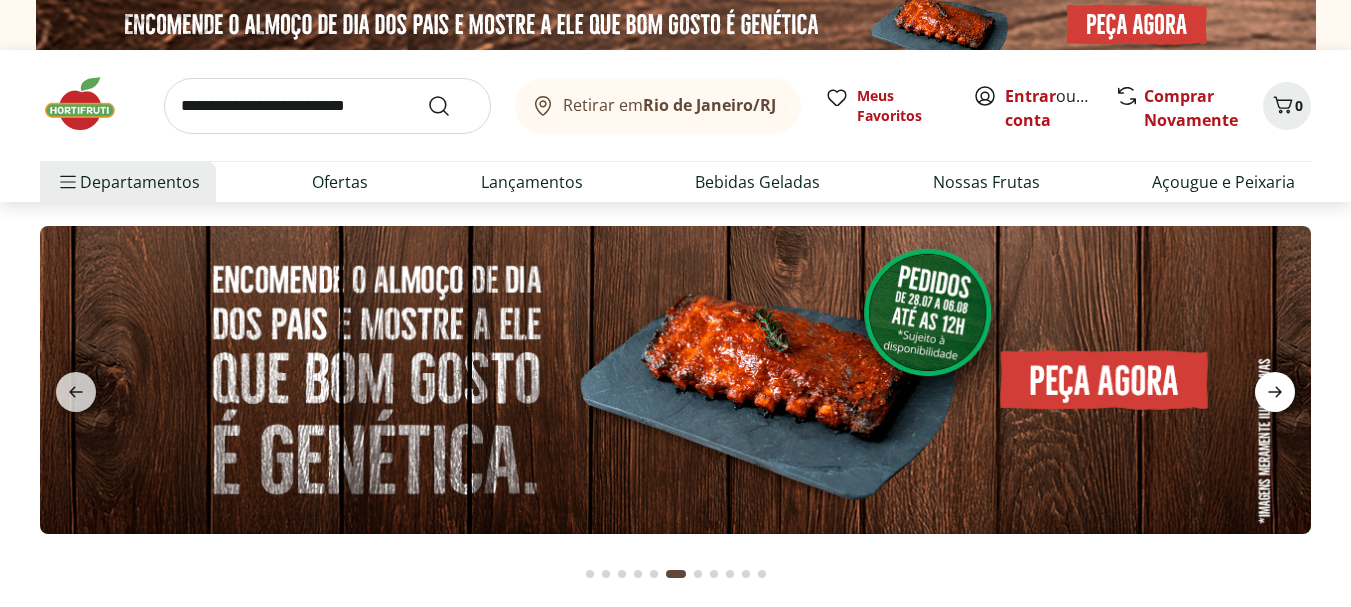click 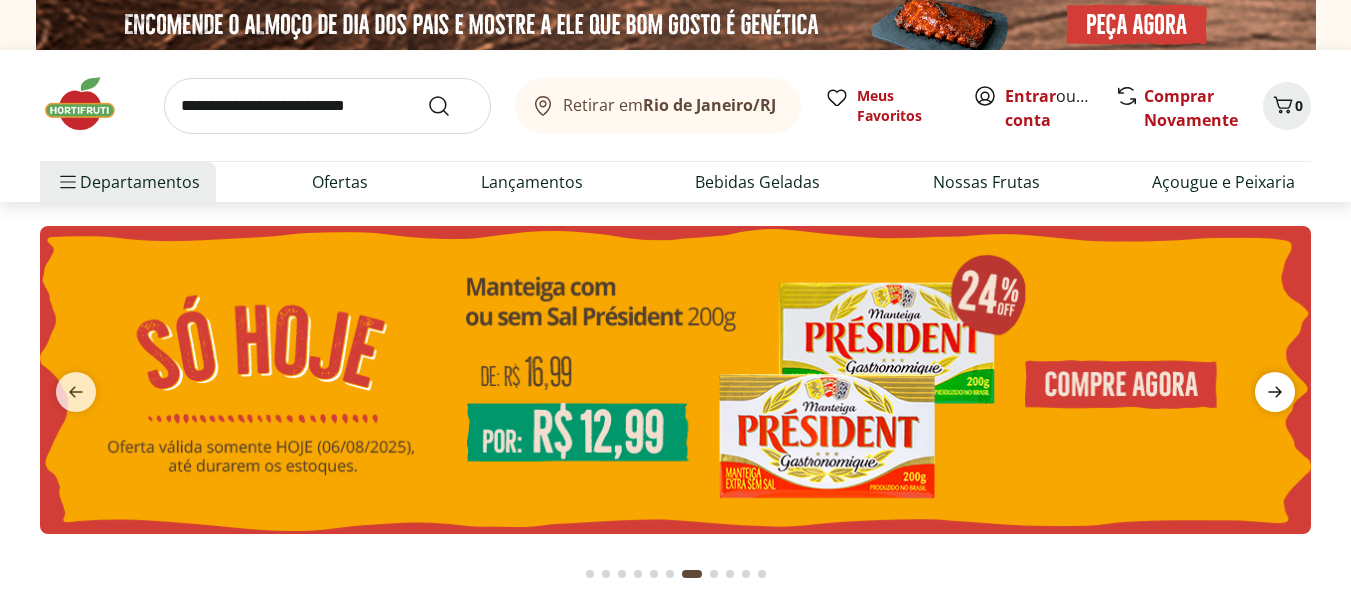 click 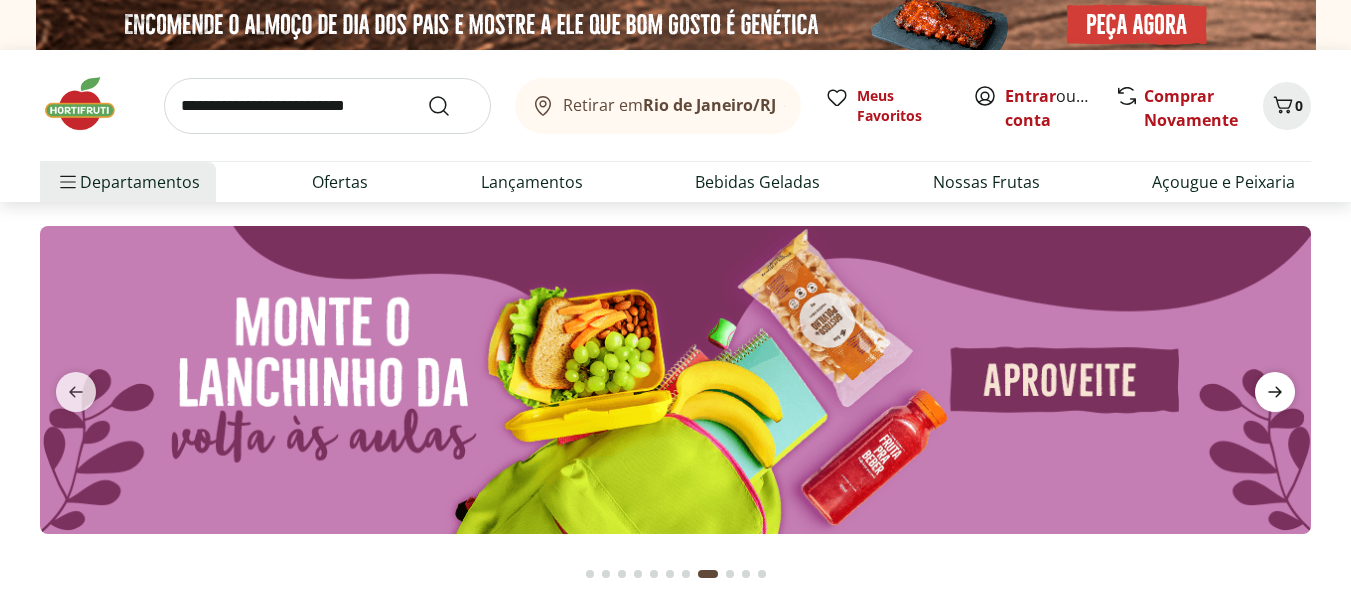 click 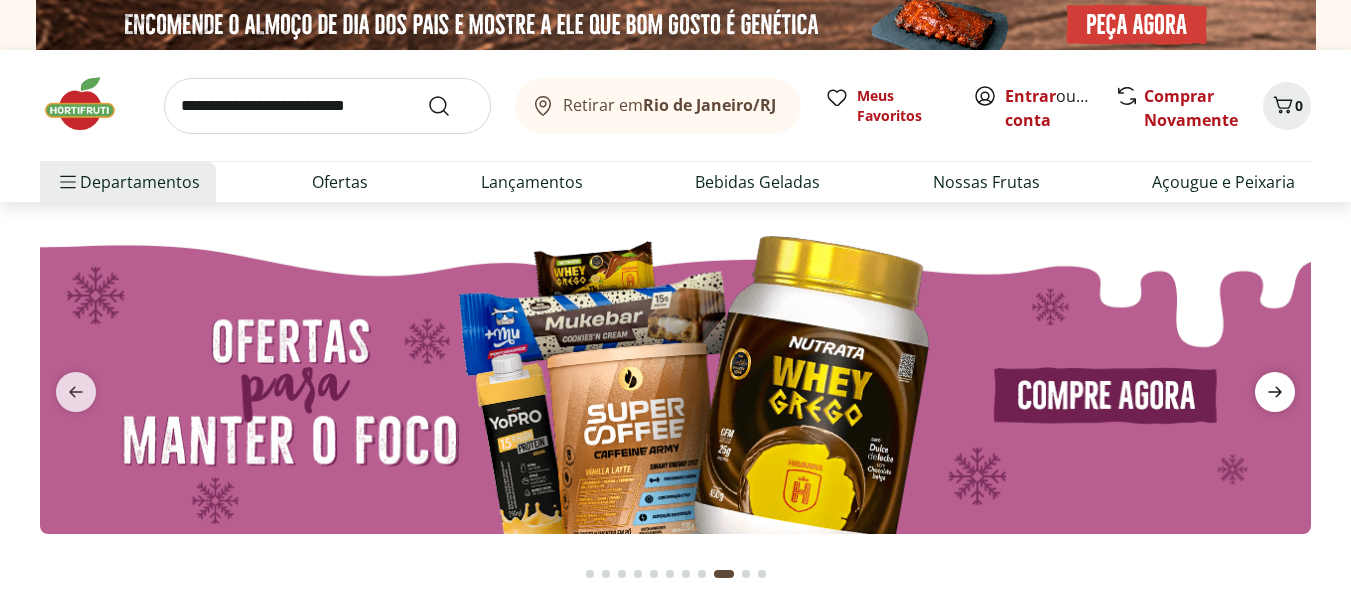 click 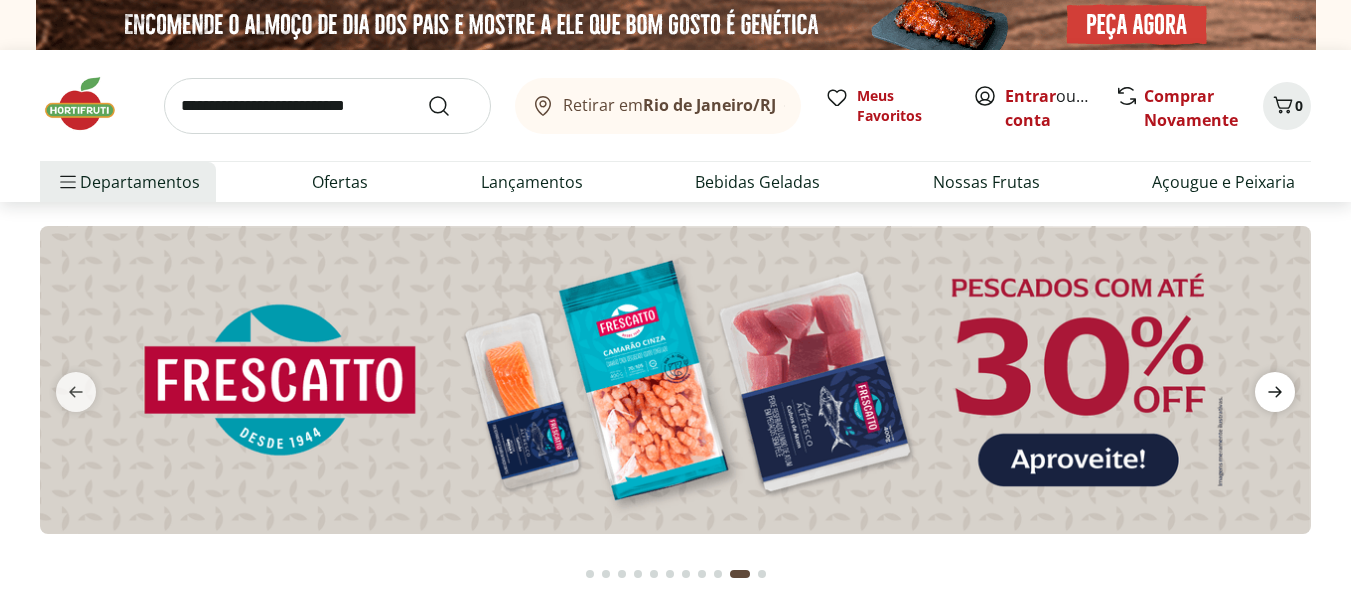 click 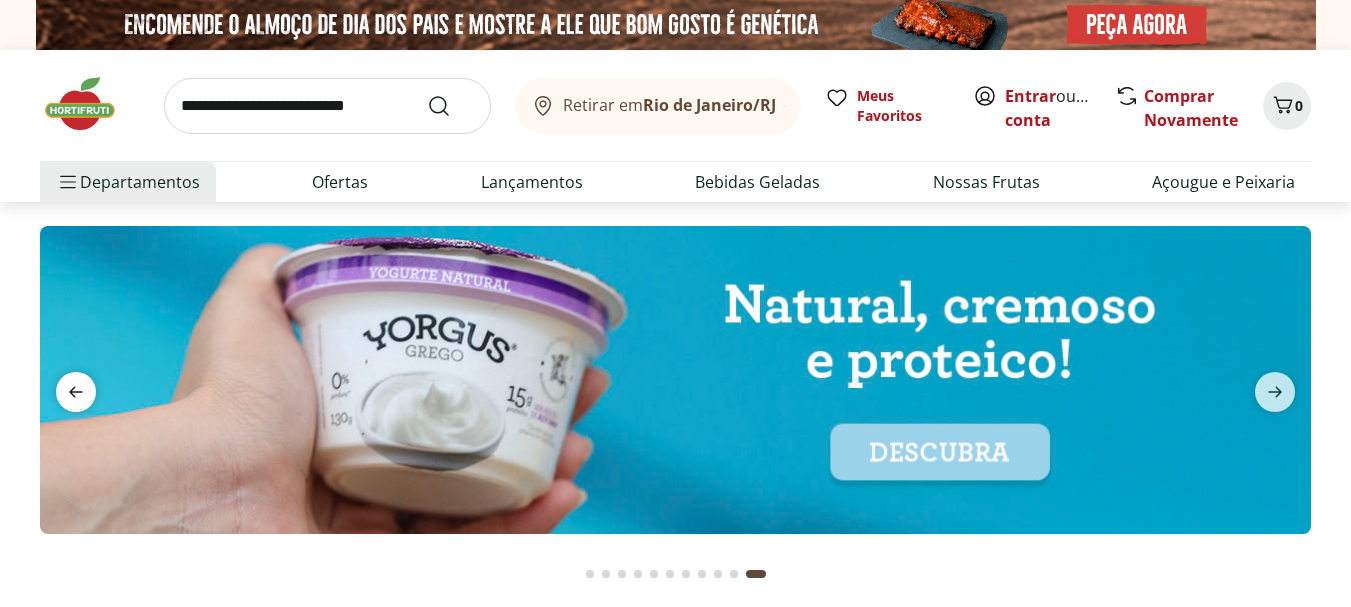 click at bounding box center (76, 392) 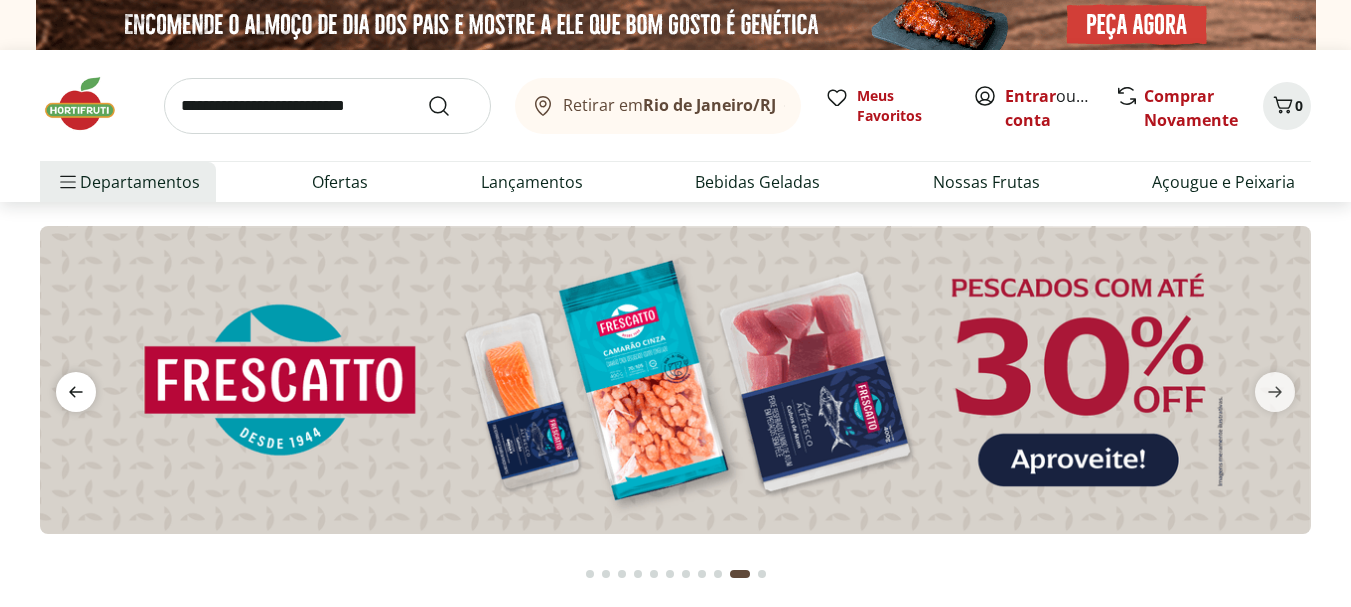 click 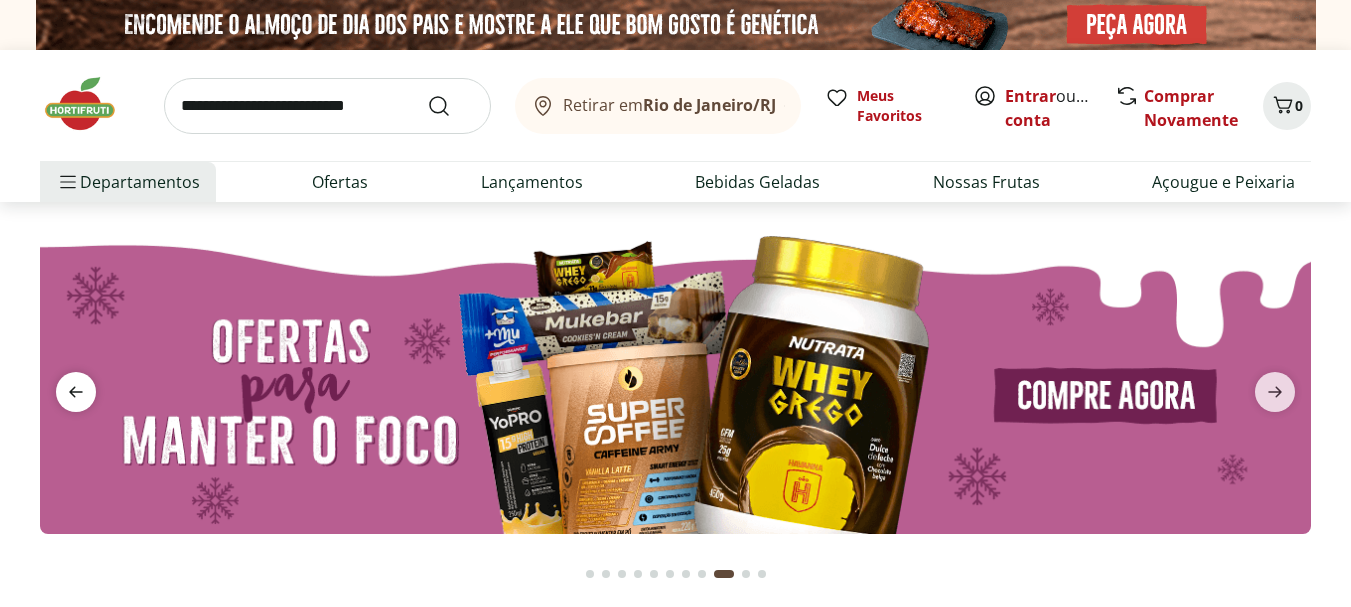 click 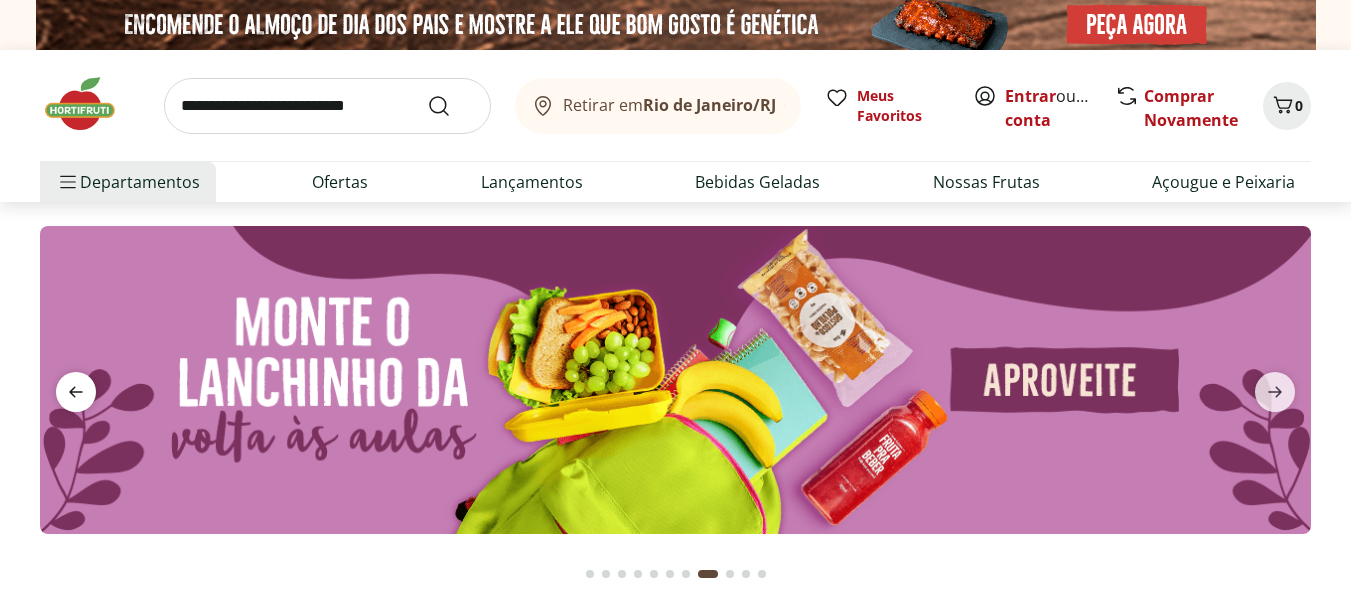 click 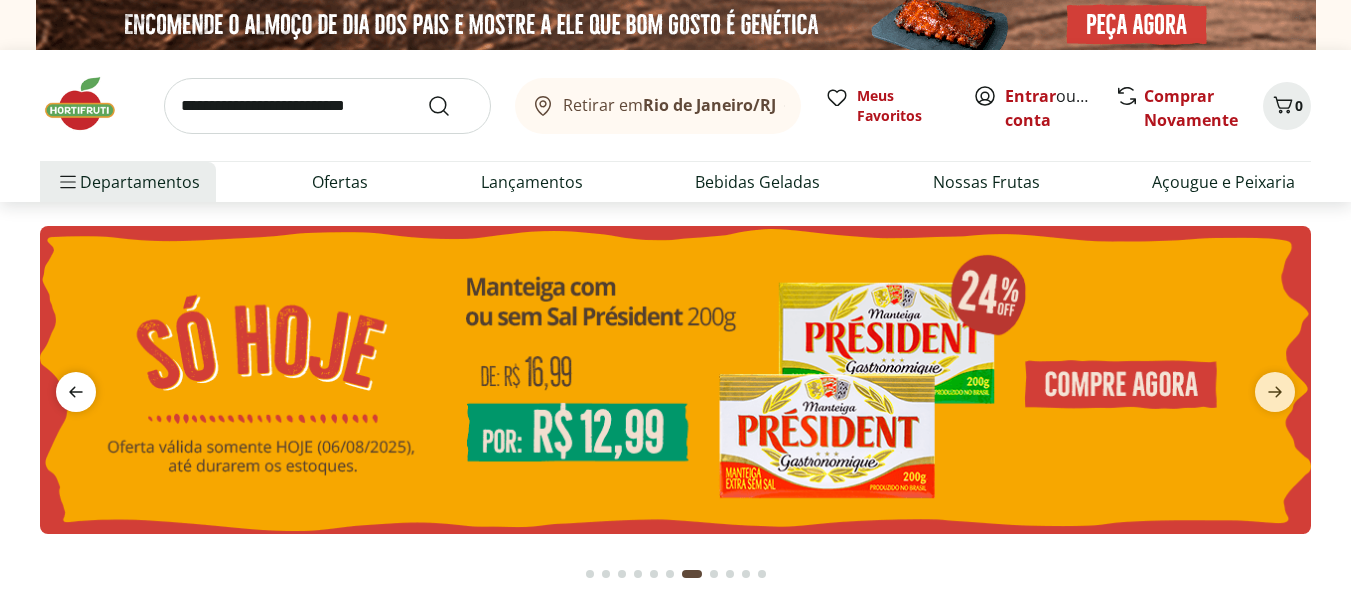 click 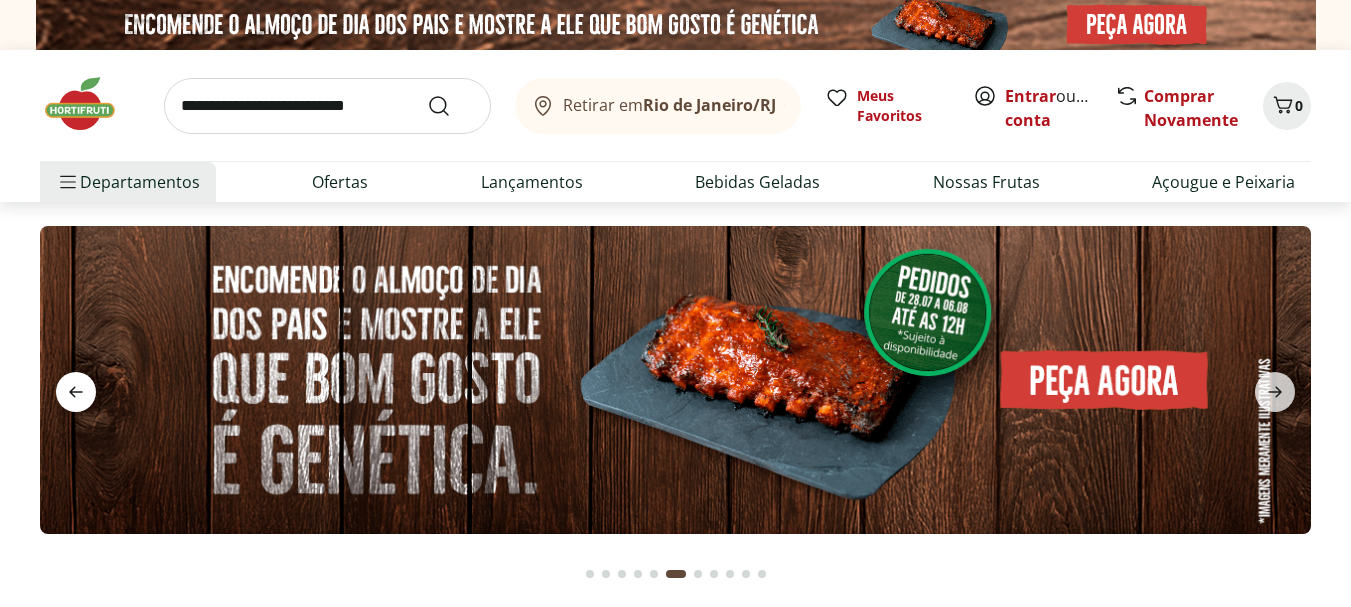 click 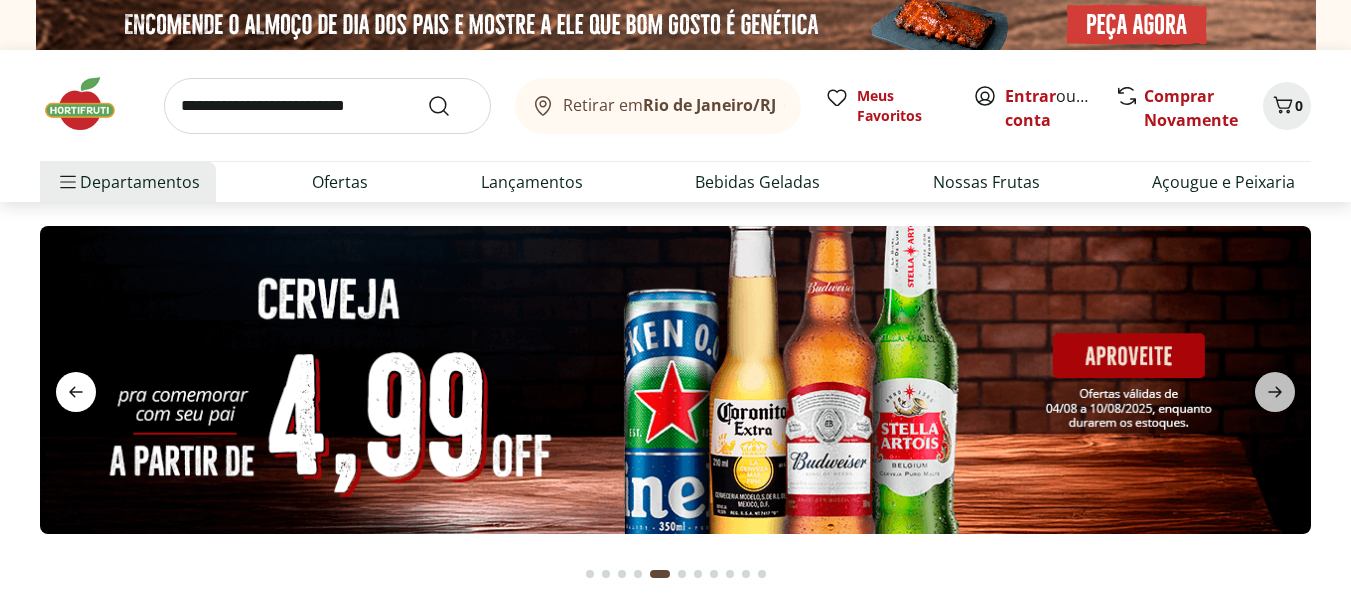 click 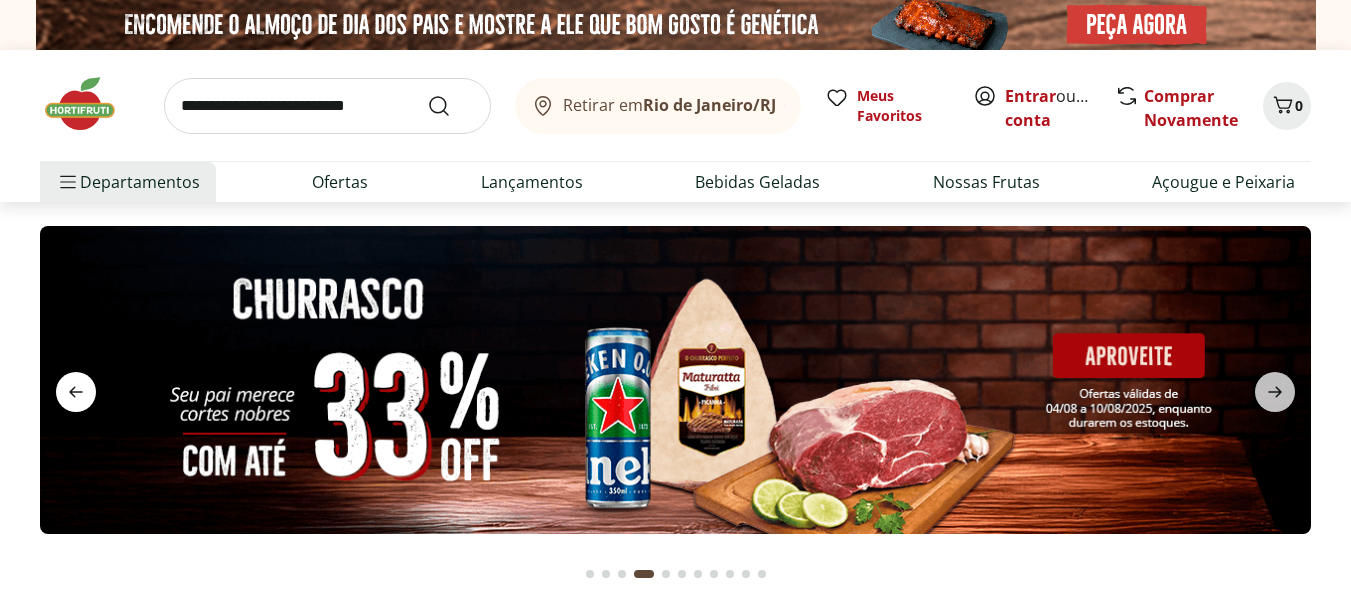 click 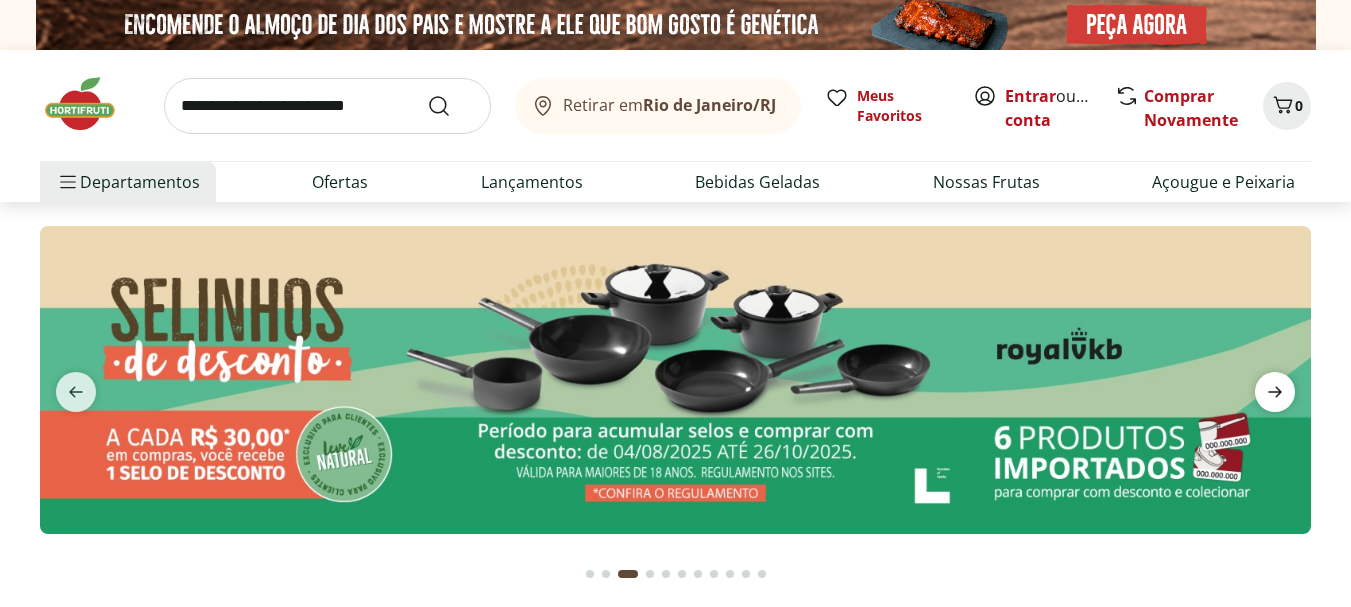 click 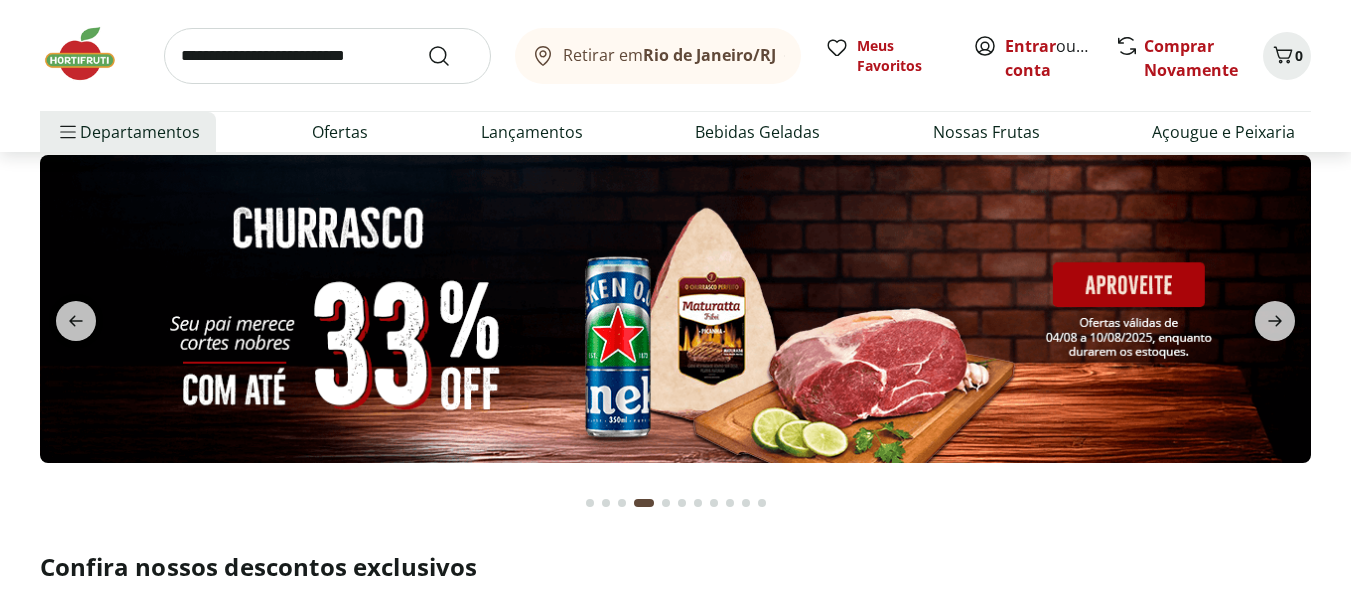 scroll, scrollTop: 0, scrollLeft: 0, axis: both 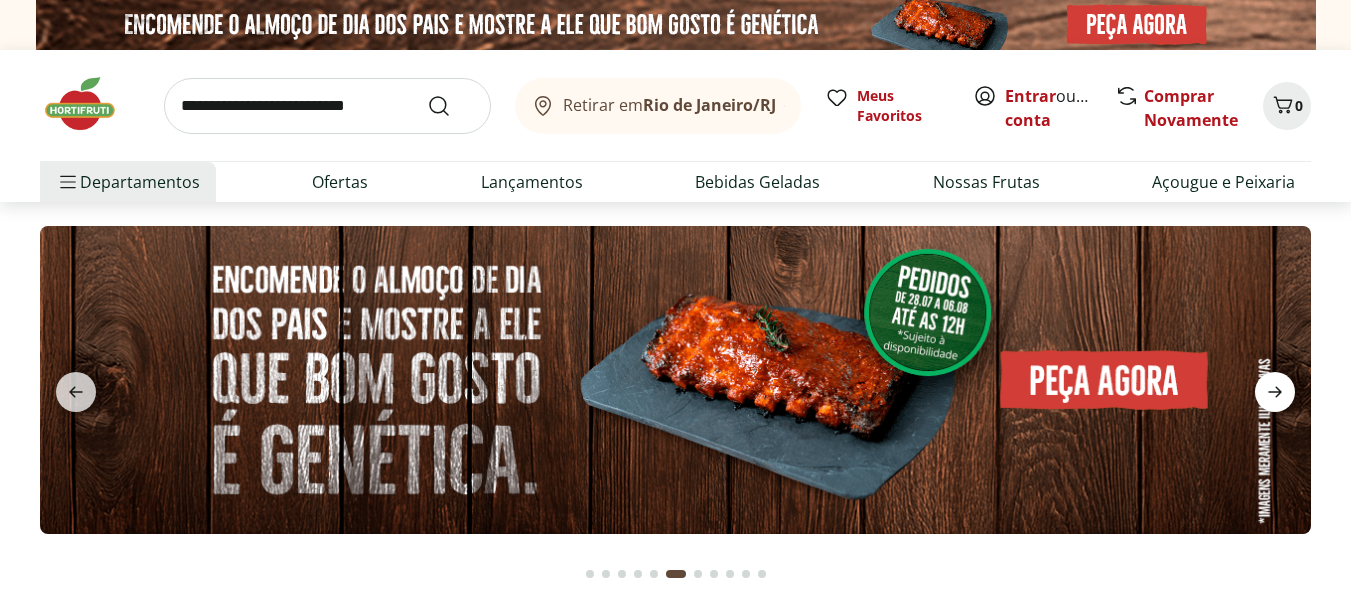 click 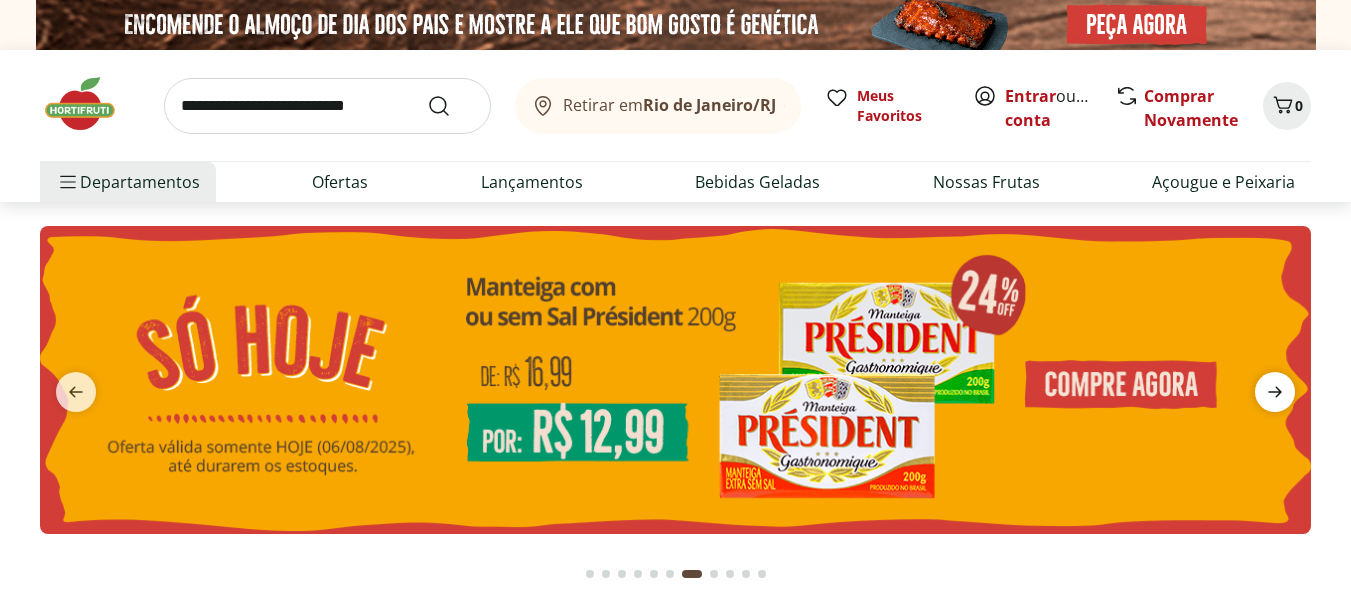 click 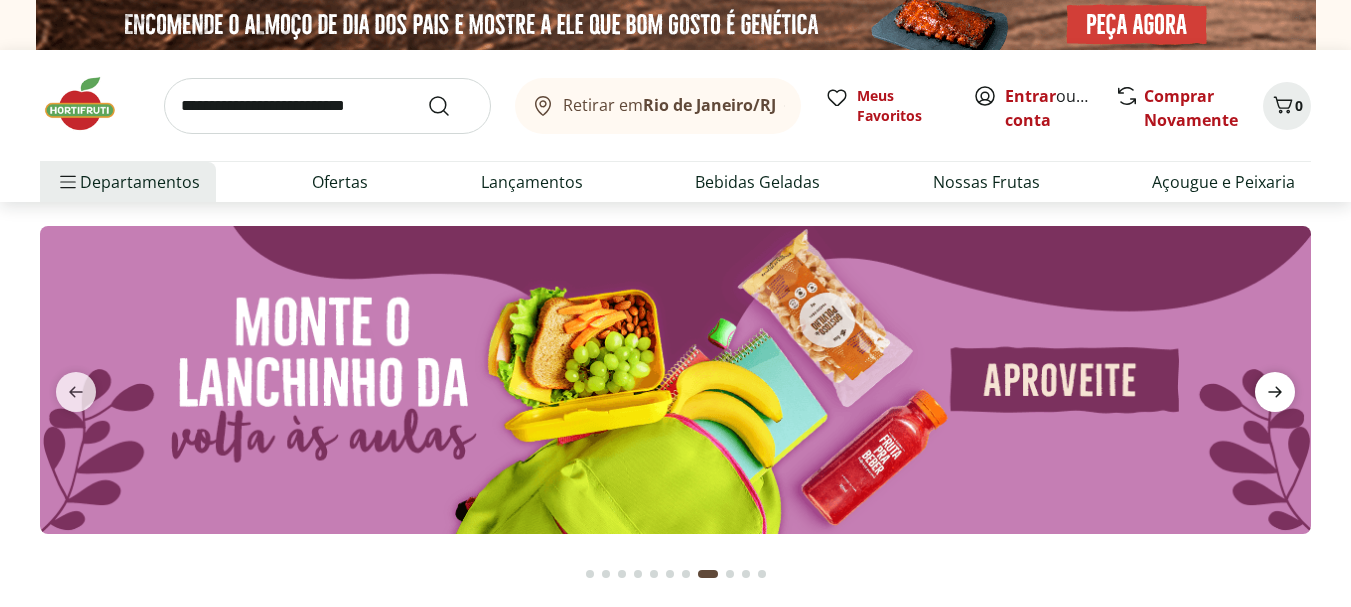 click 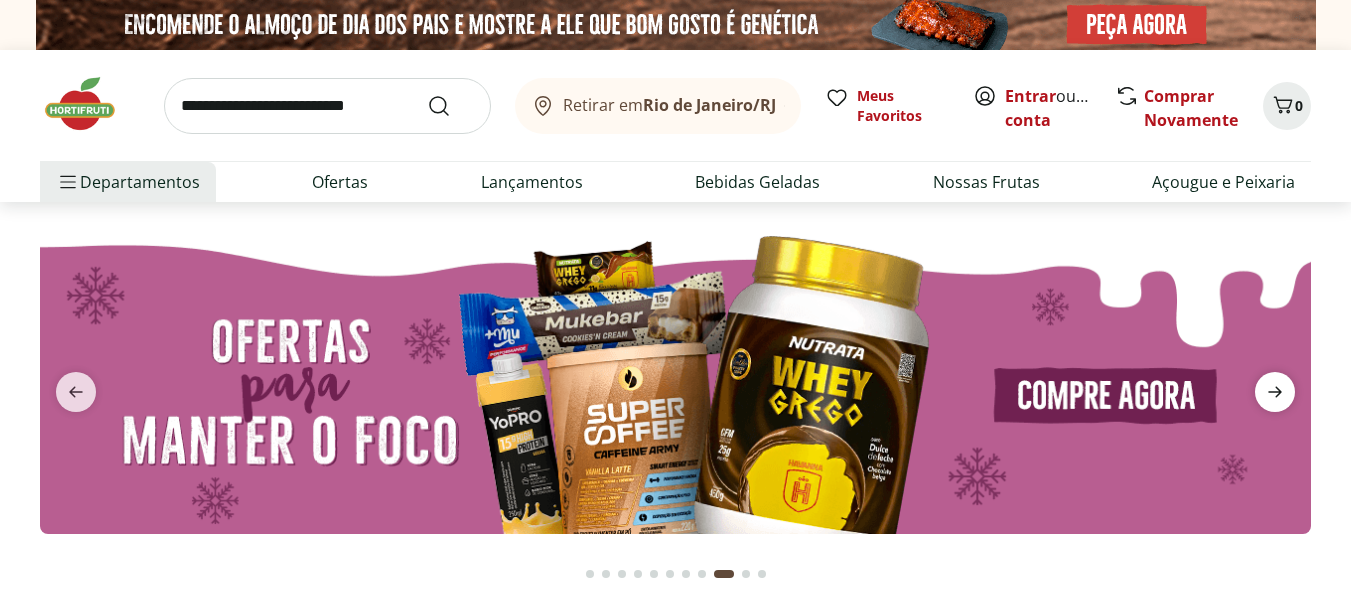 click 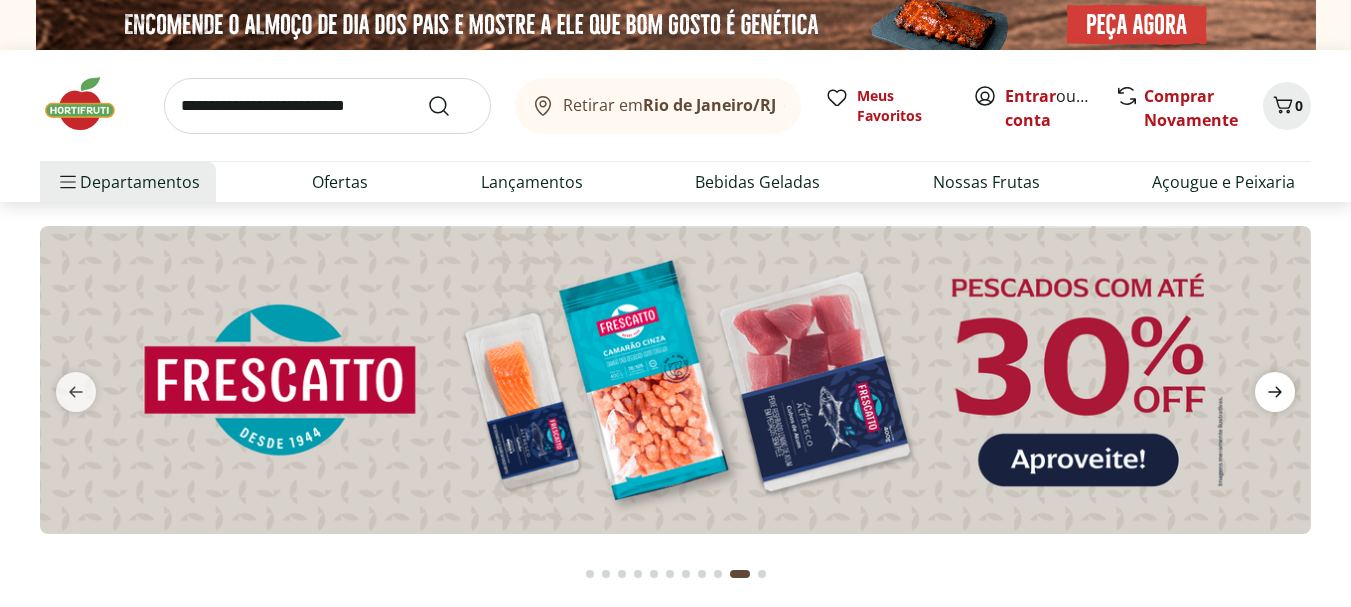 click 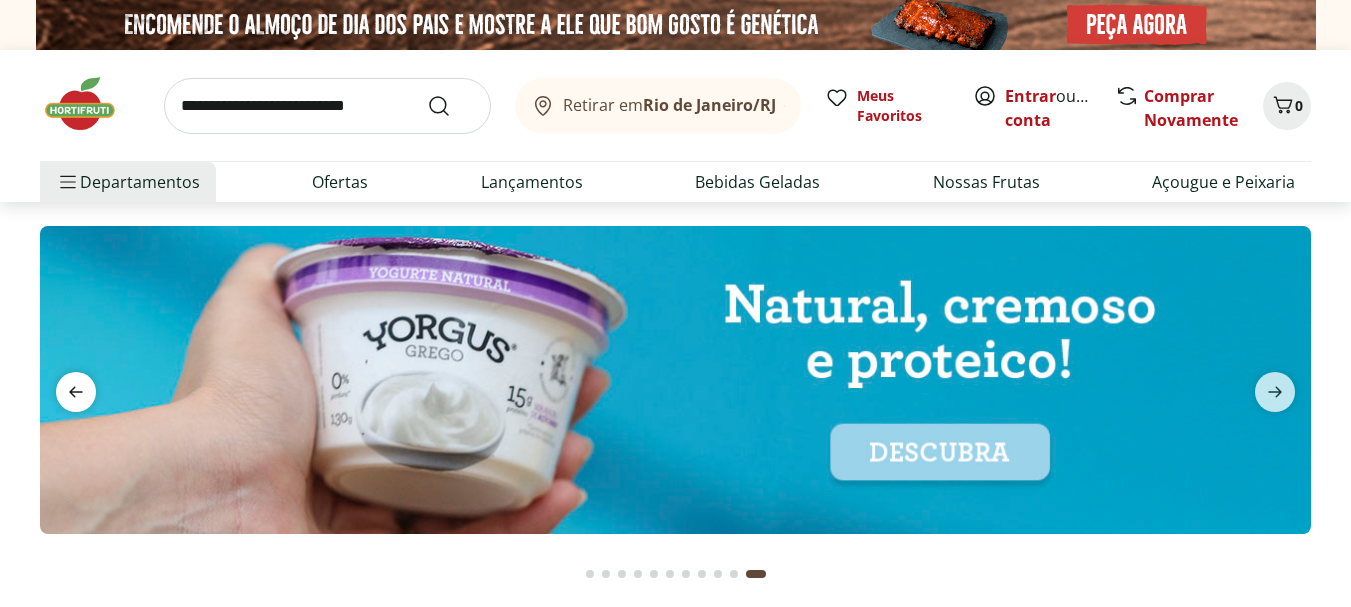 click 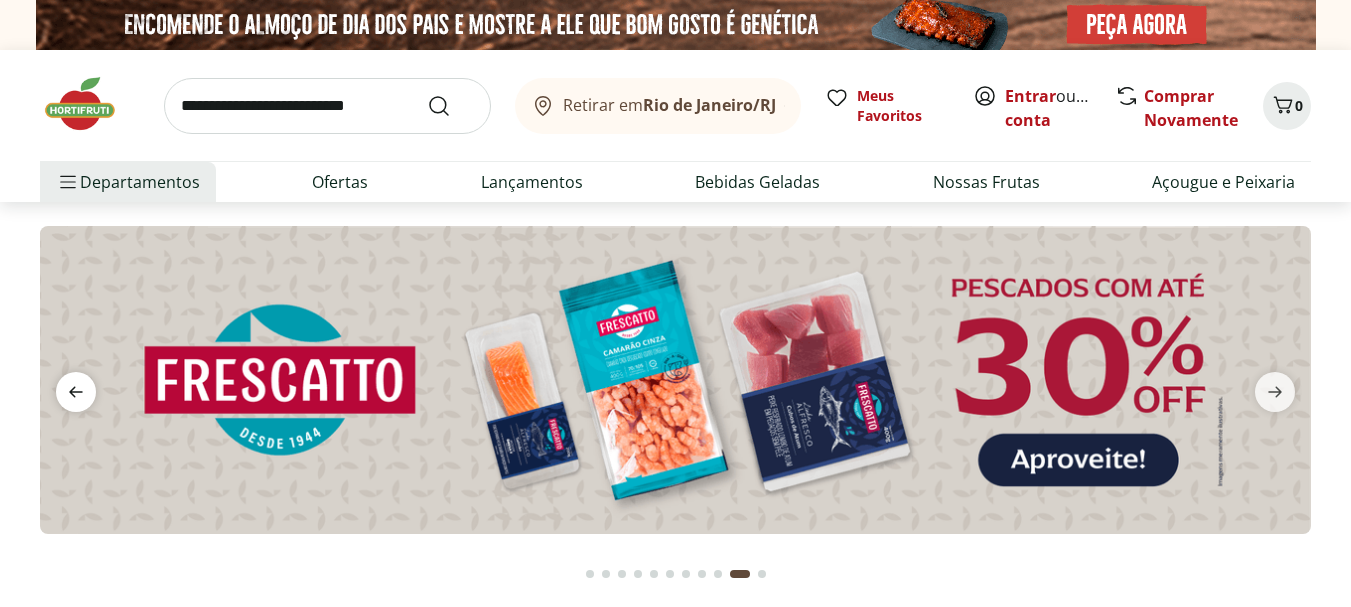 click 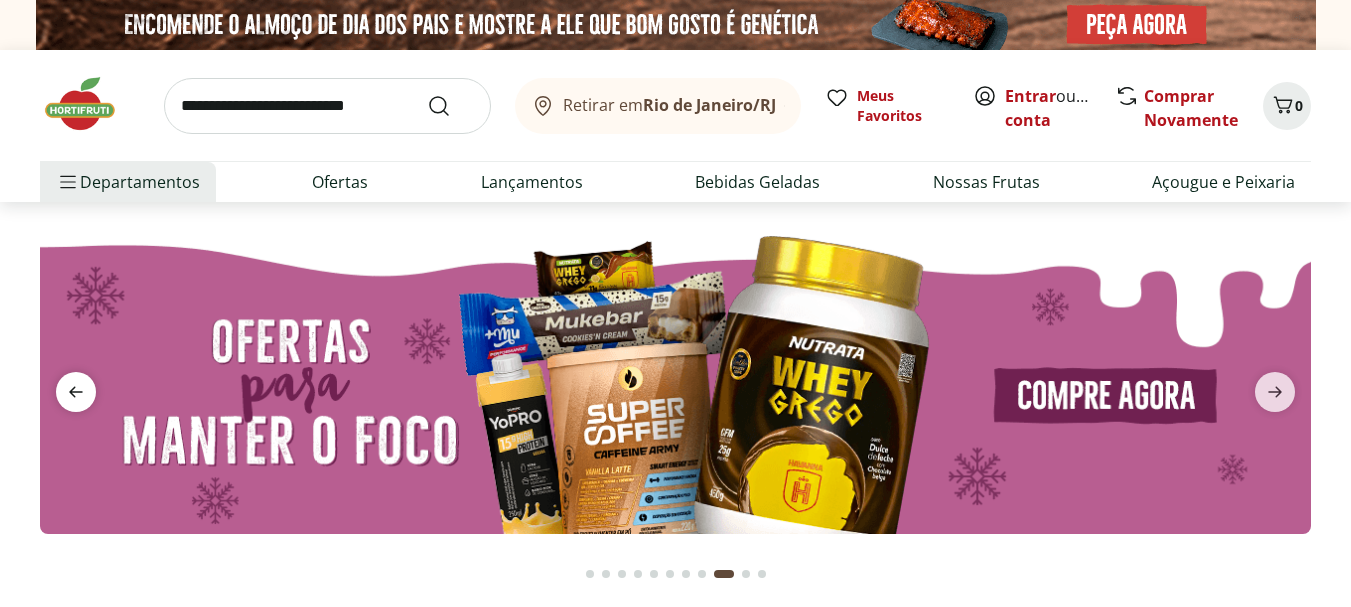click 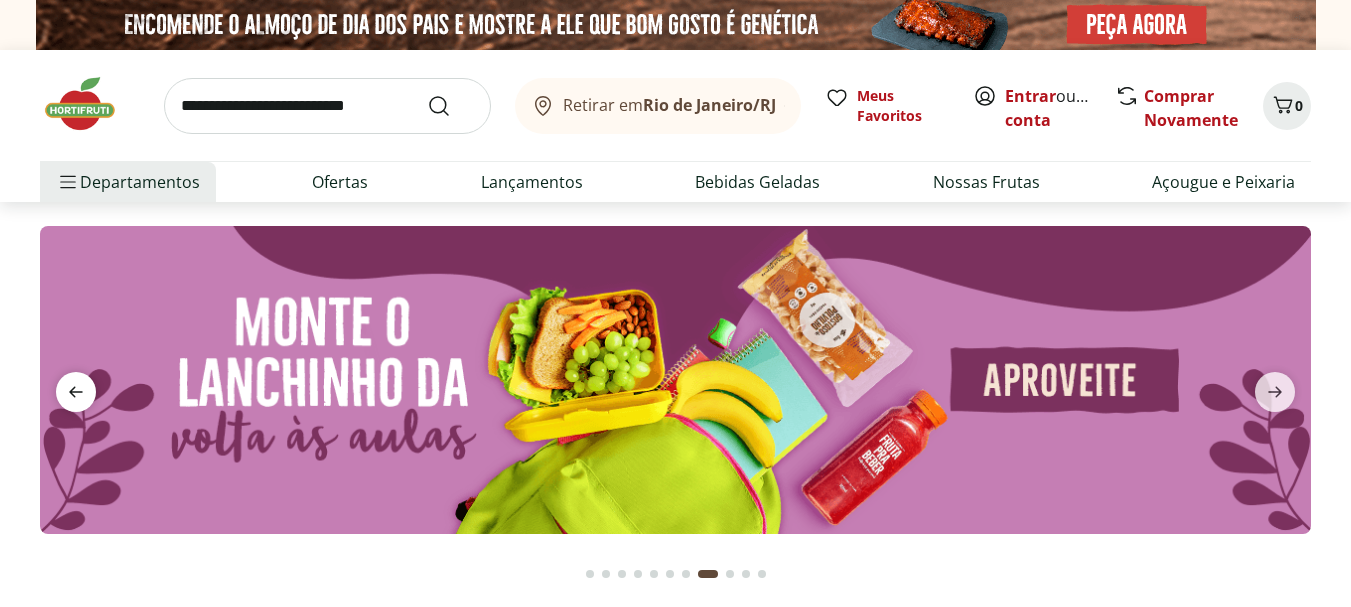 click 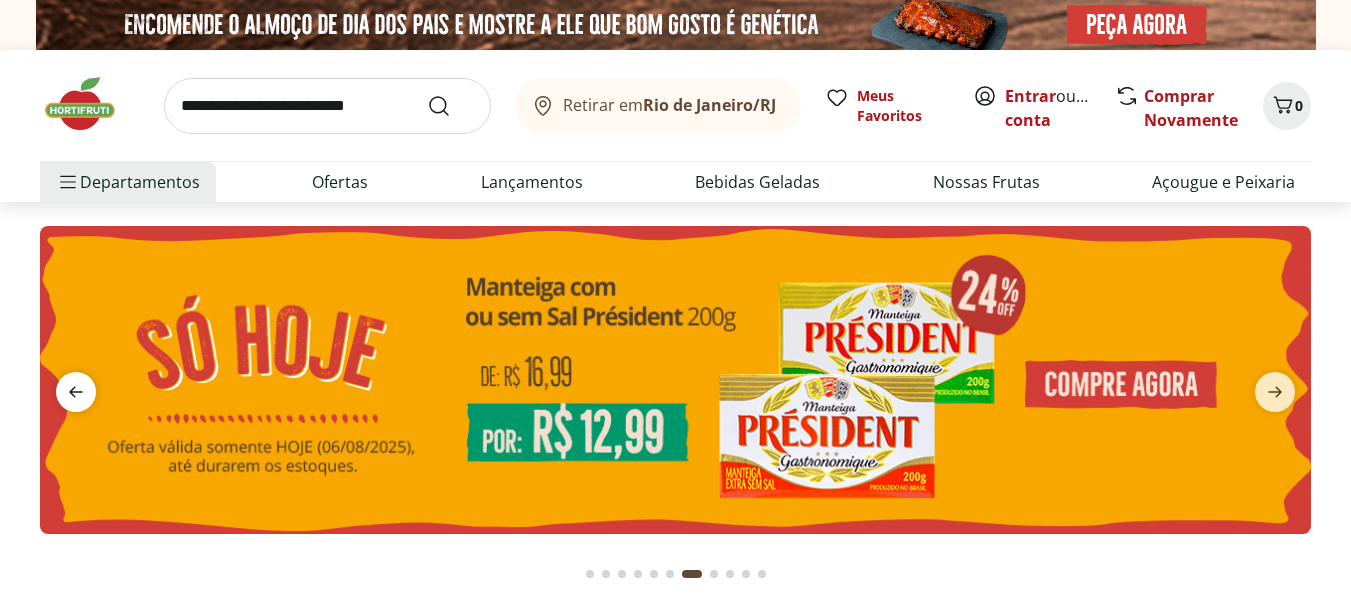 click 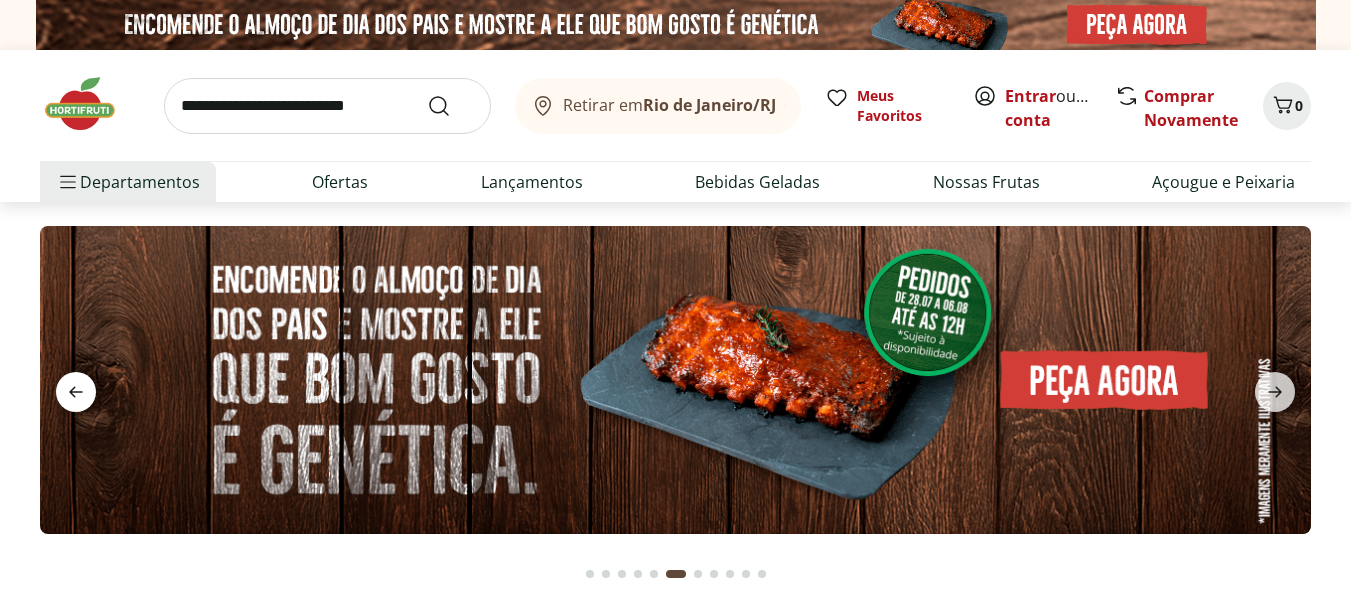click 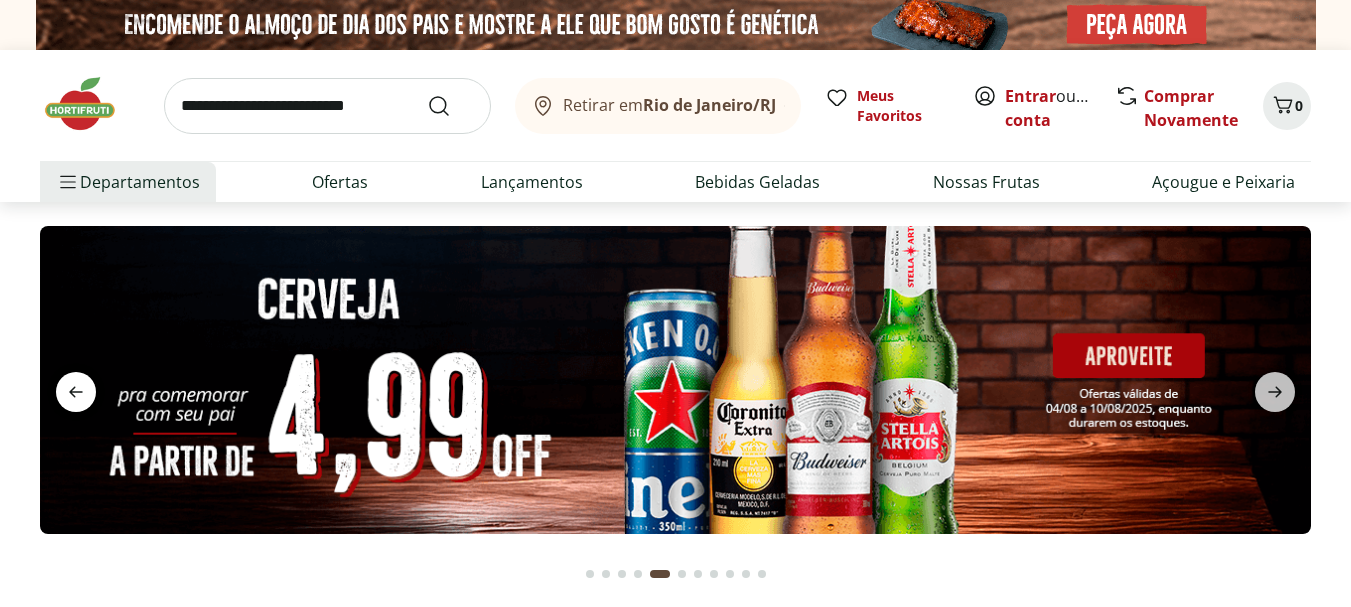 click 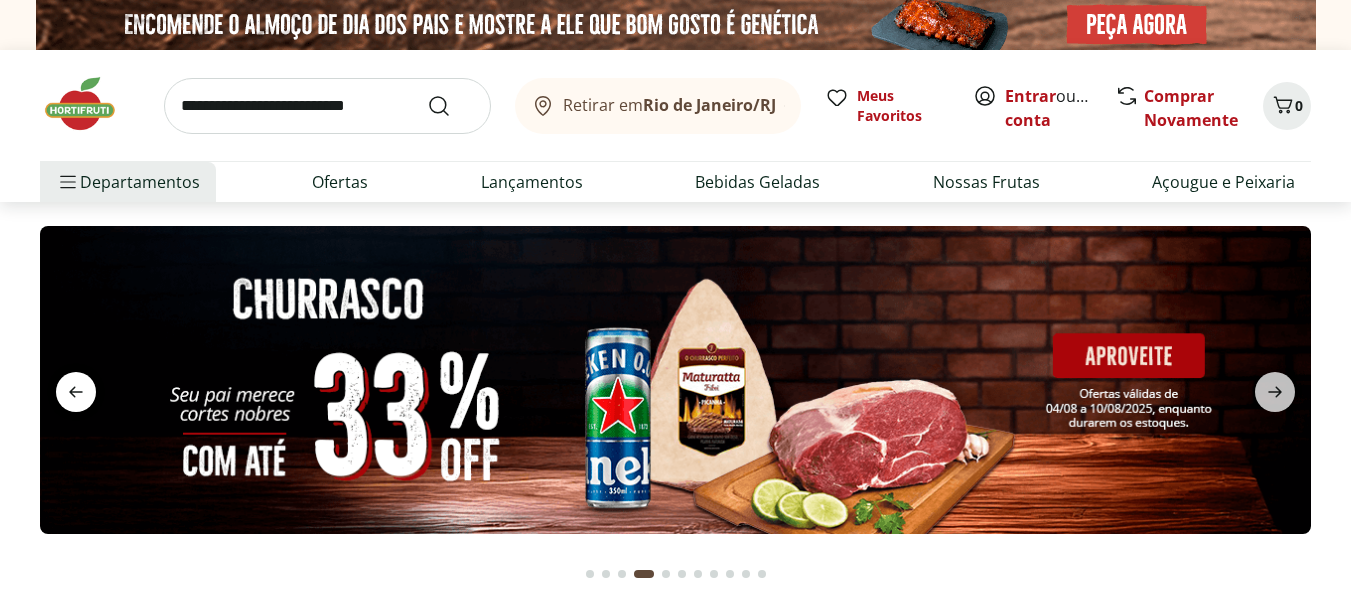 click 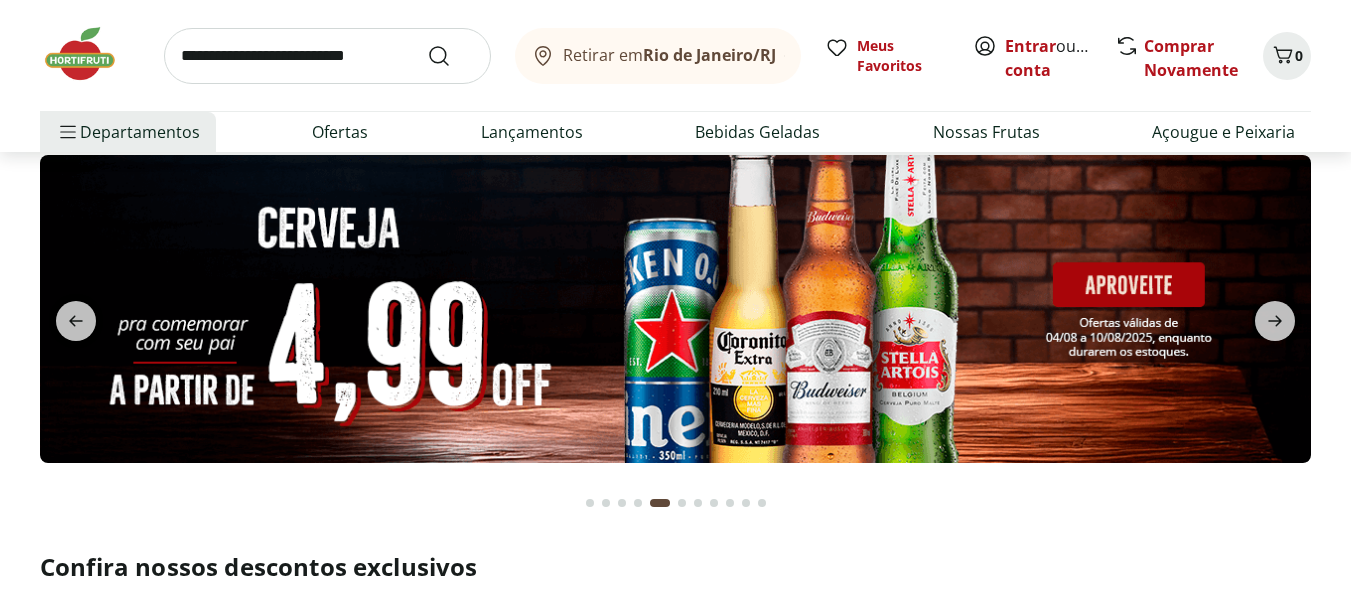 scroll, scrollTop: 0, scrollLeft: 0, axis: both 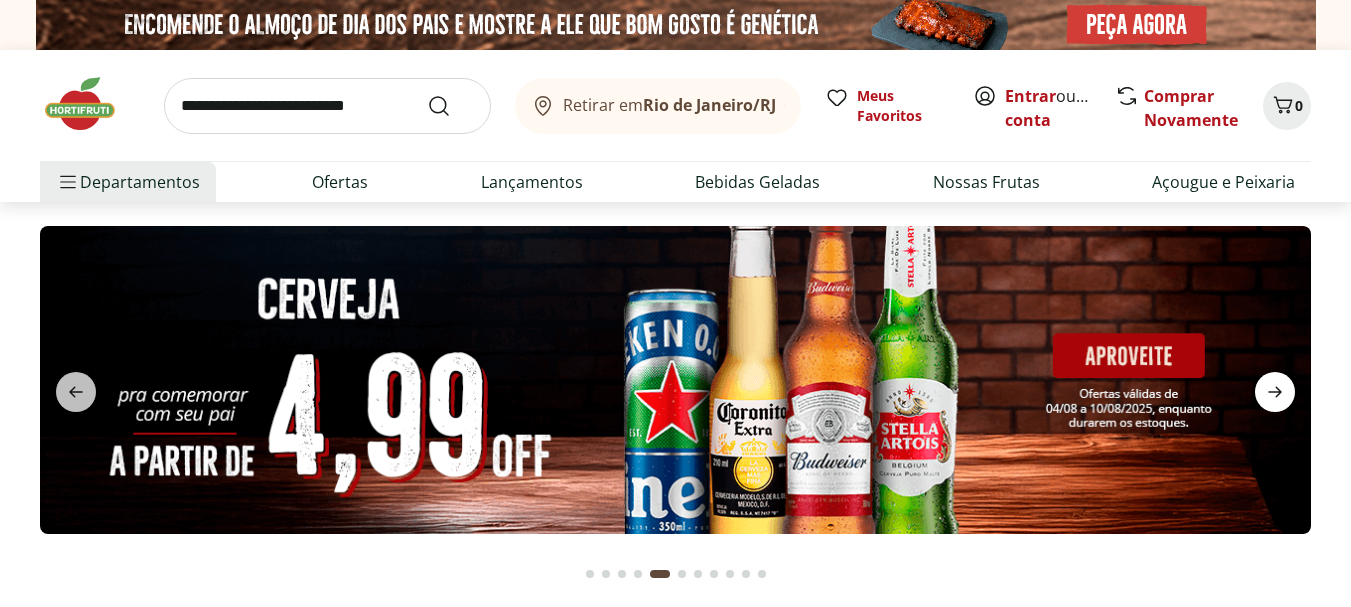 click 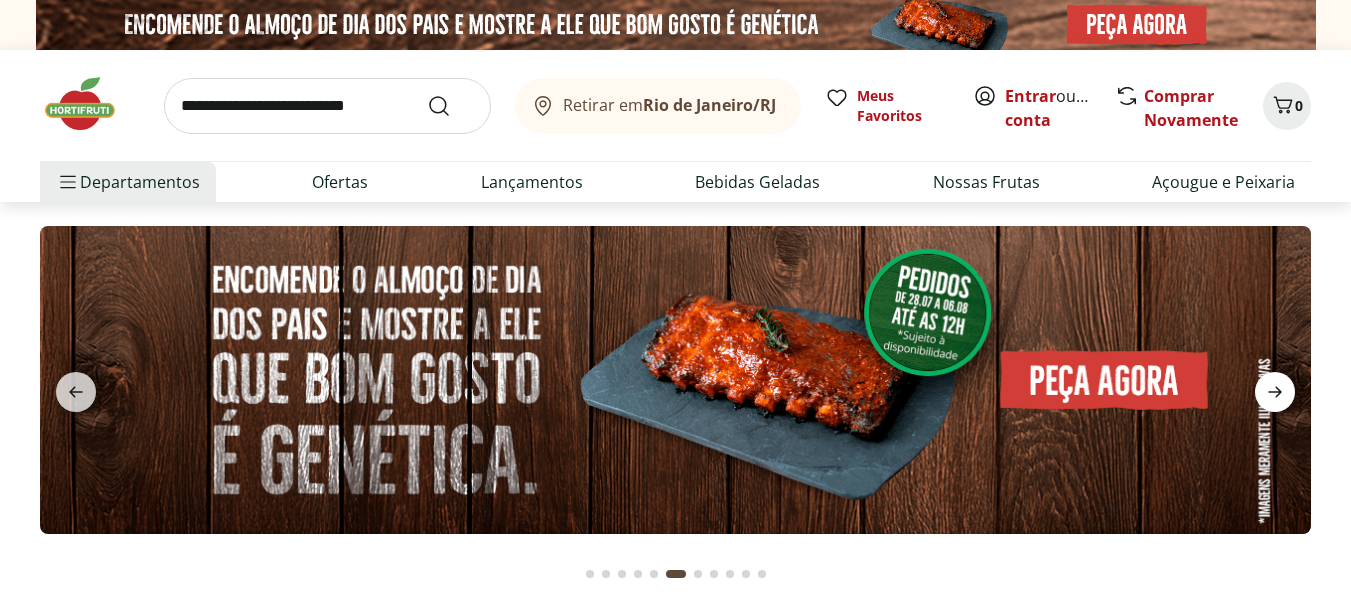click 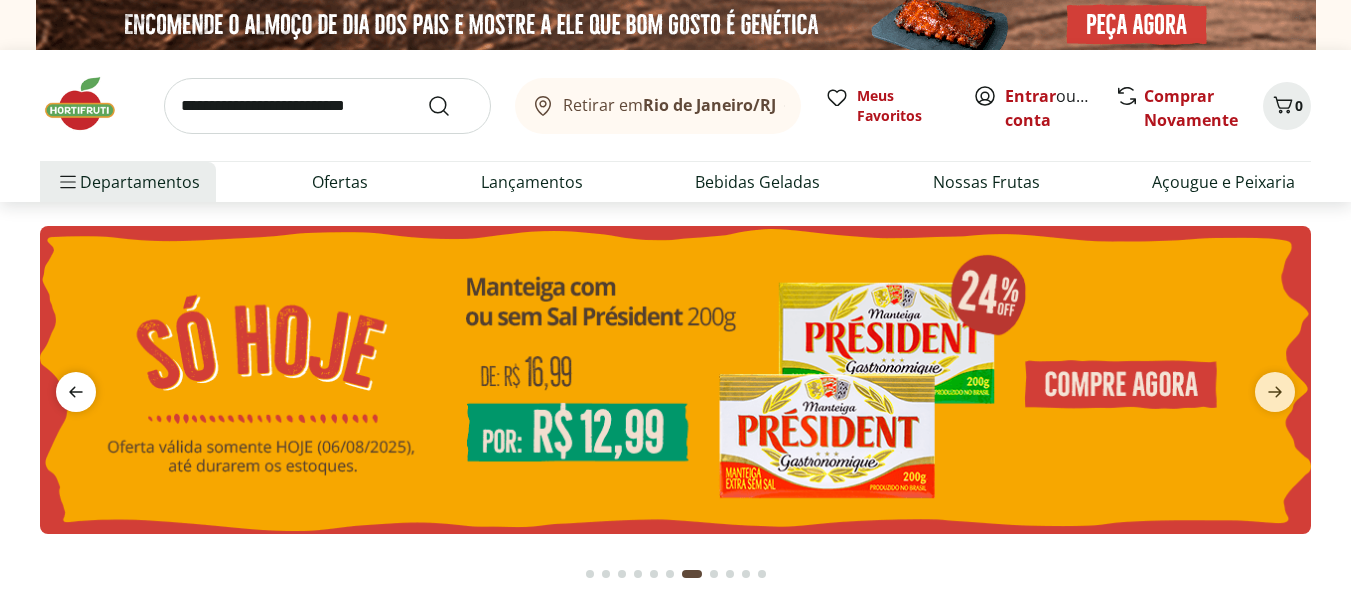 click at bounding box center [76, 392] 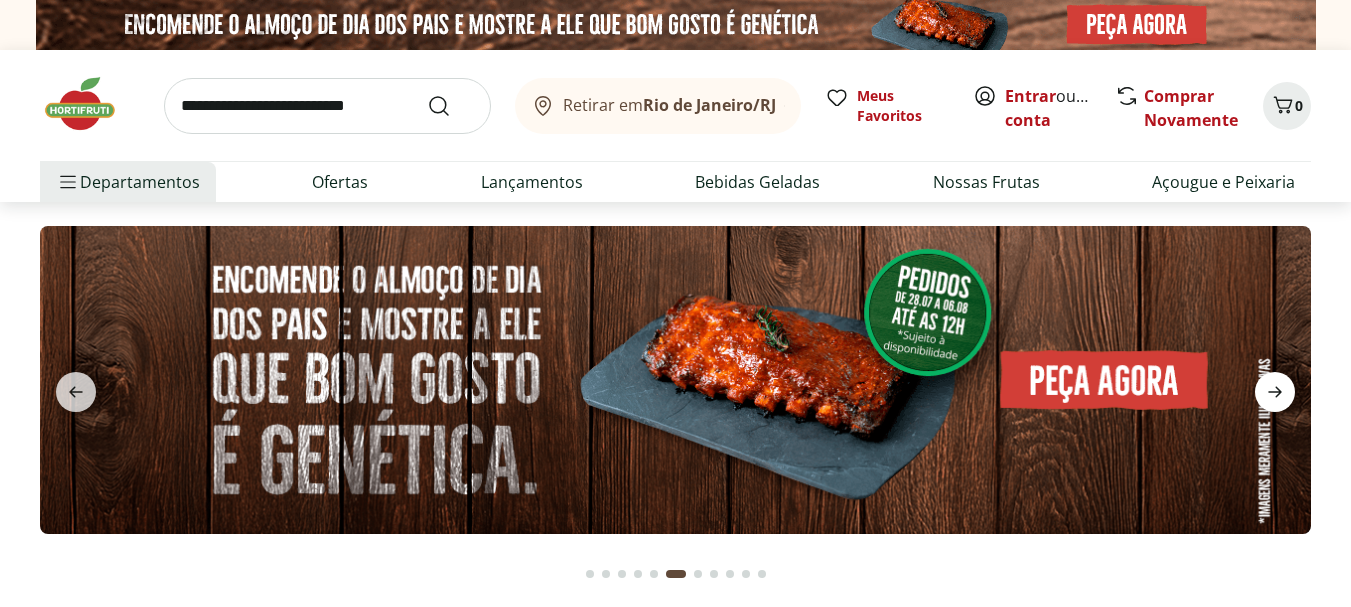 click 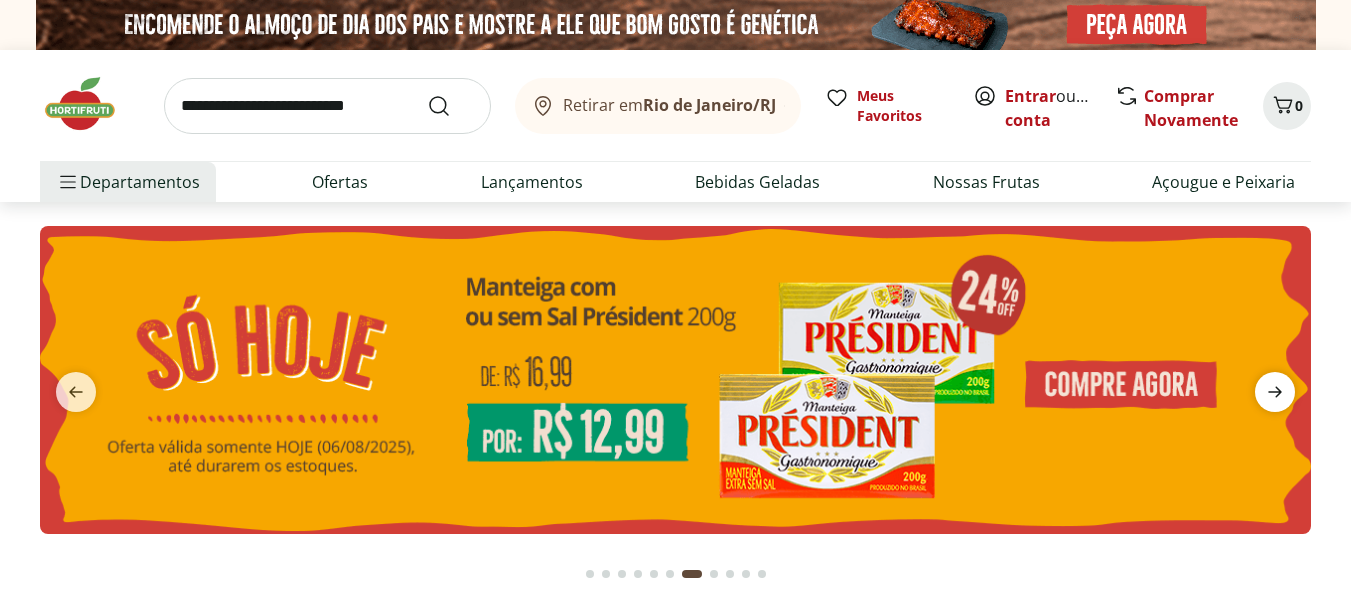 click 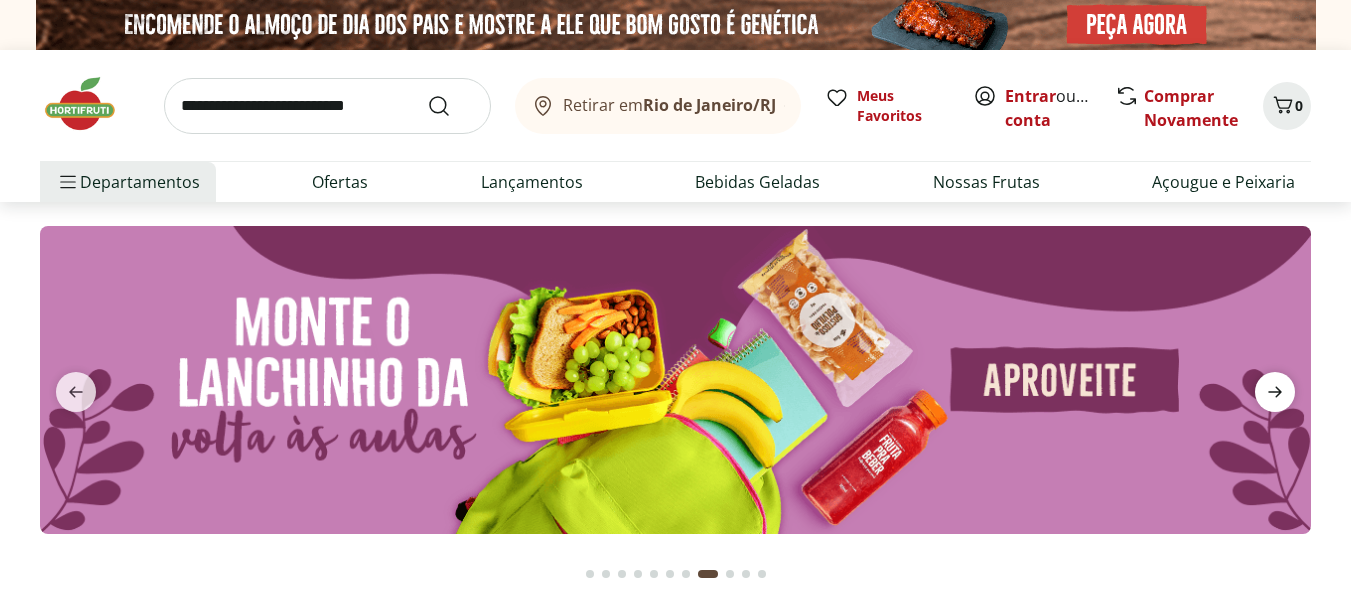 click 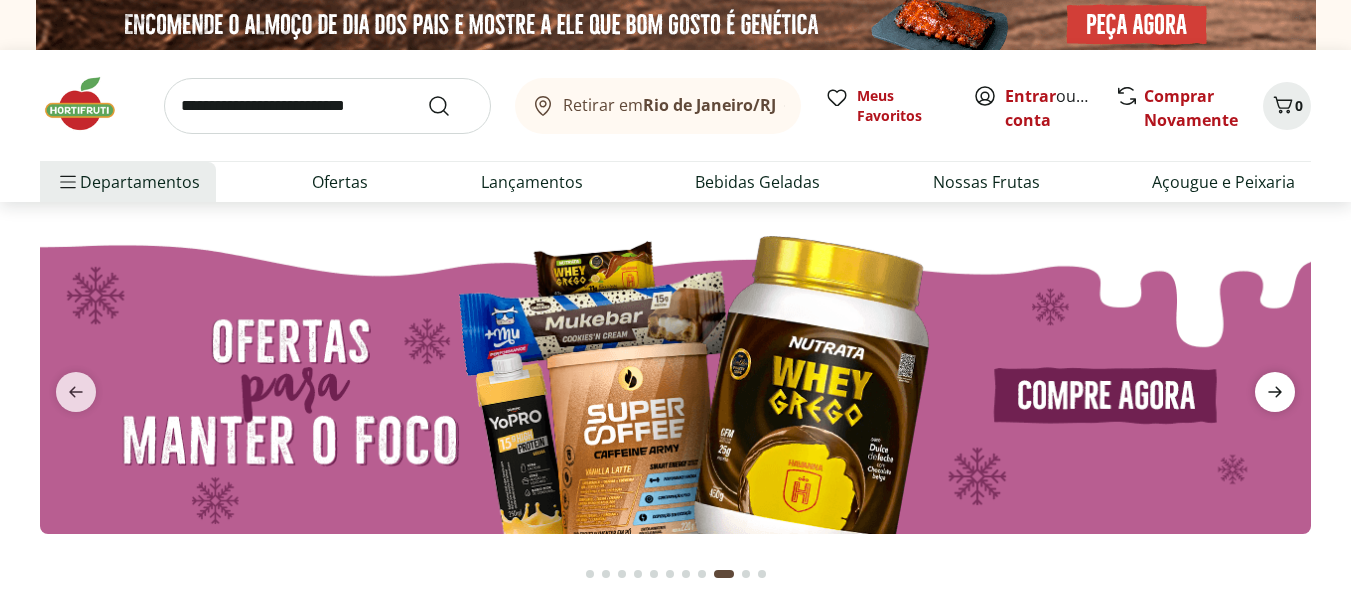 click 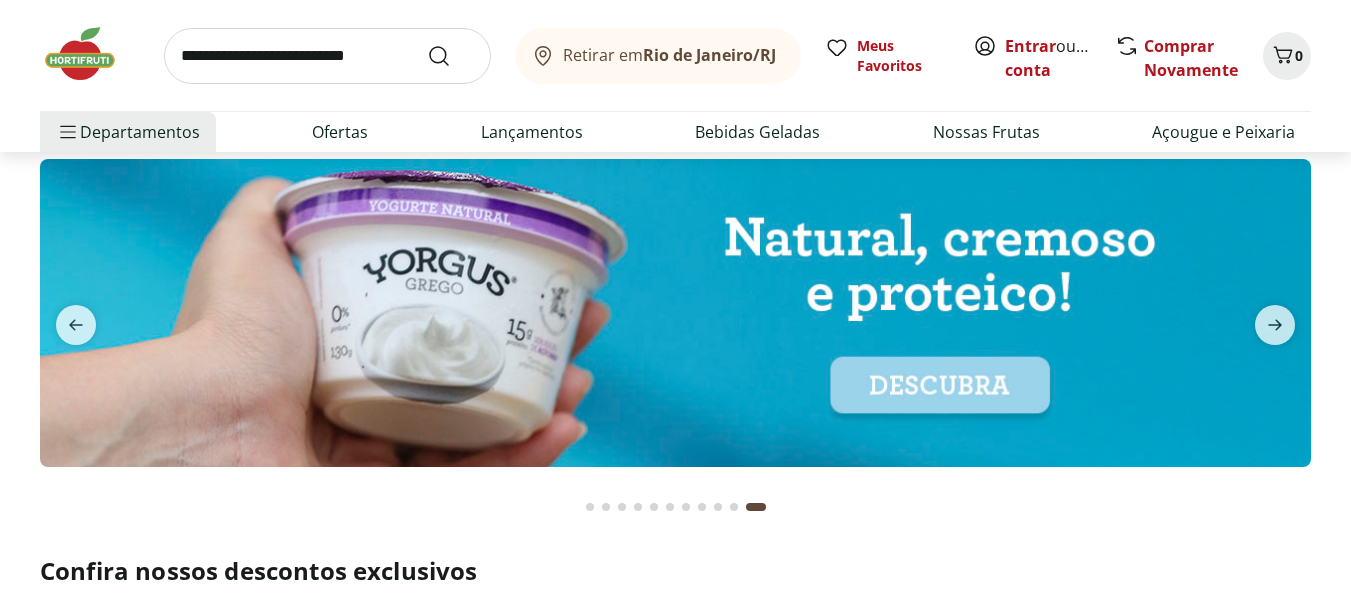 scroll, scrollTop: 0, scrollLeft: 0, axis: both 